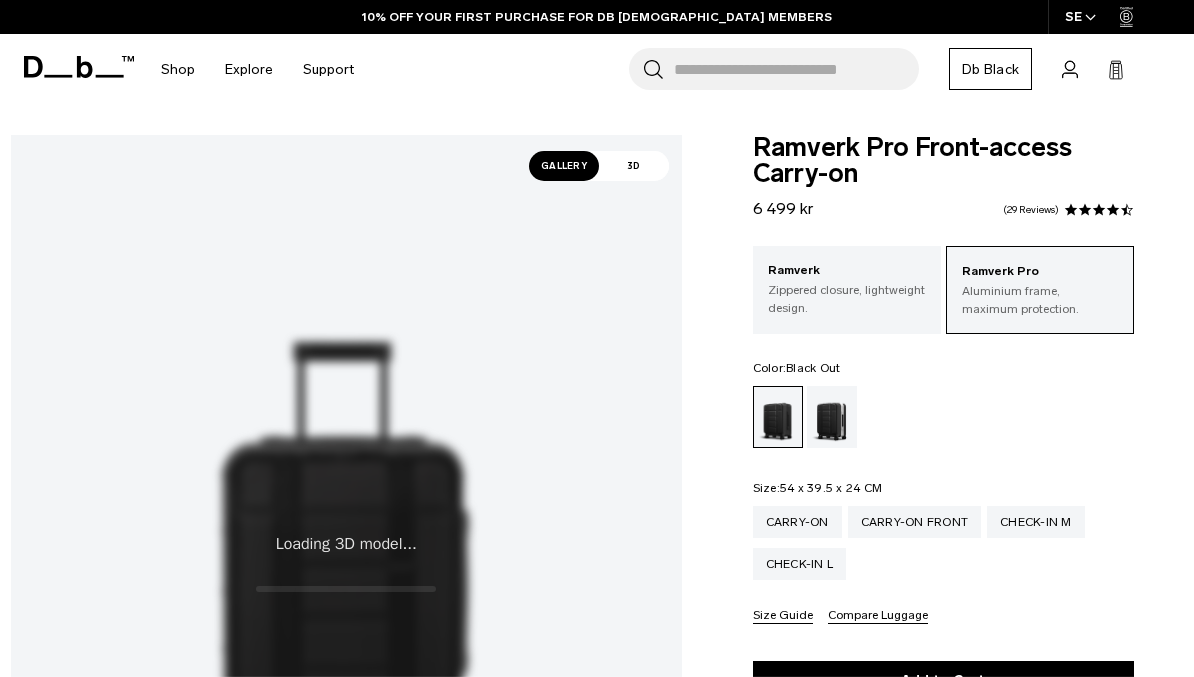 scroll, scrollTop: 0, scrollLeft: 0, axis: both 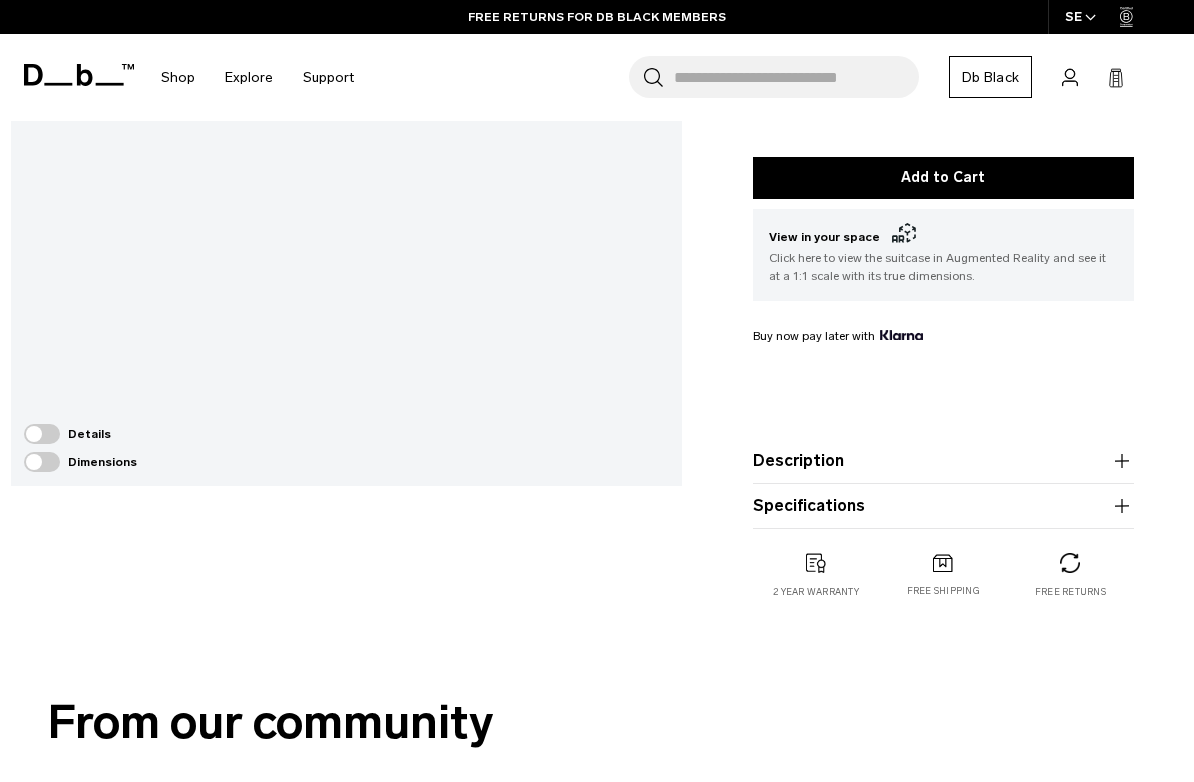 click on "Details
Dimensions" at bounding box center [346, 63] 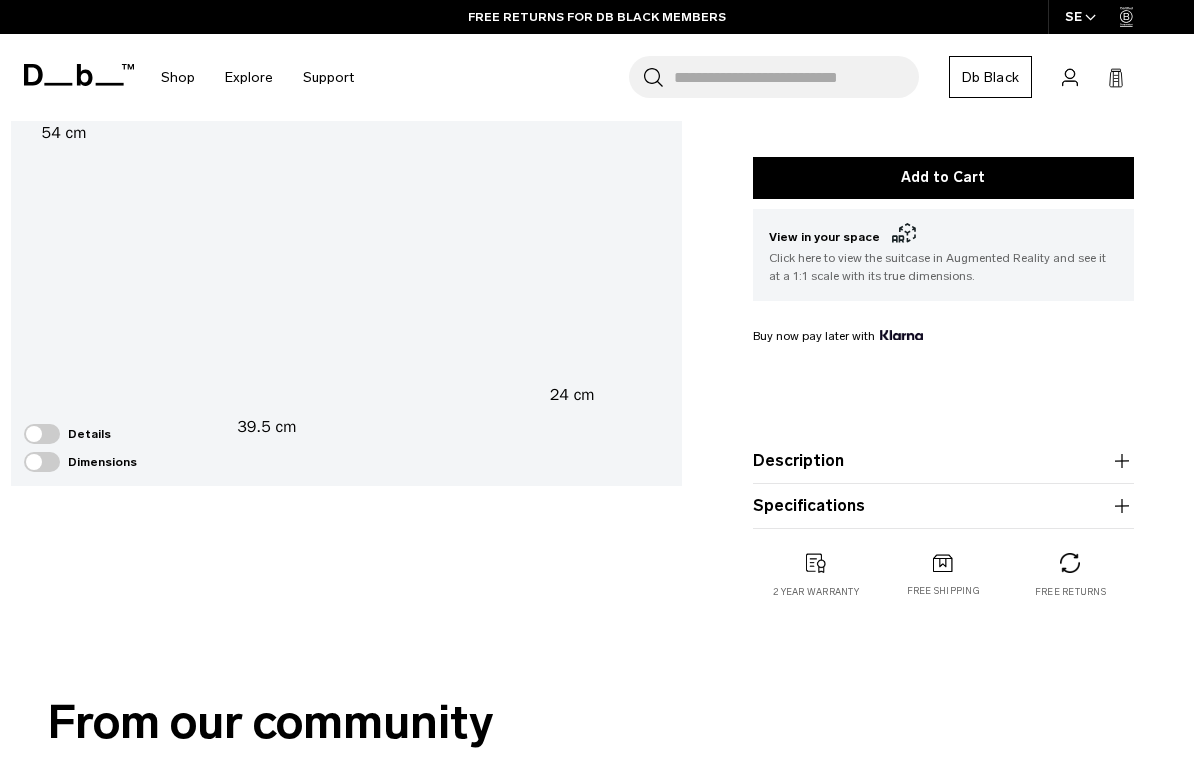 click at bounding box center [42, 462] 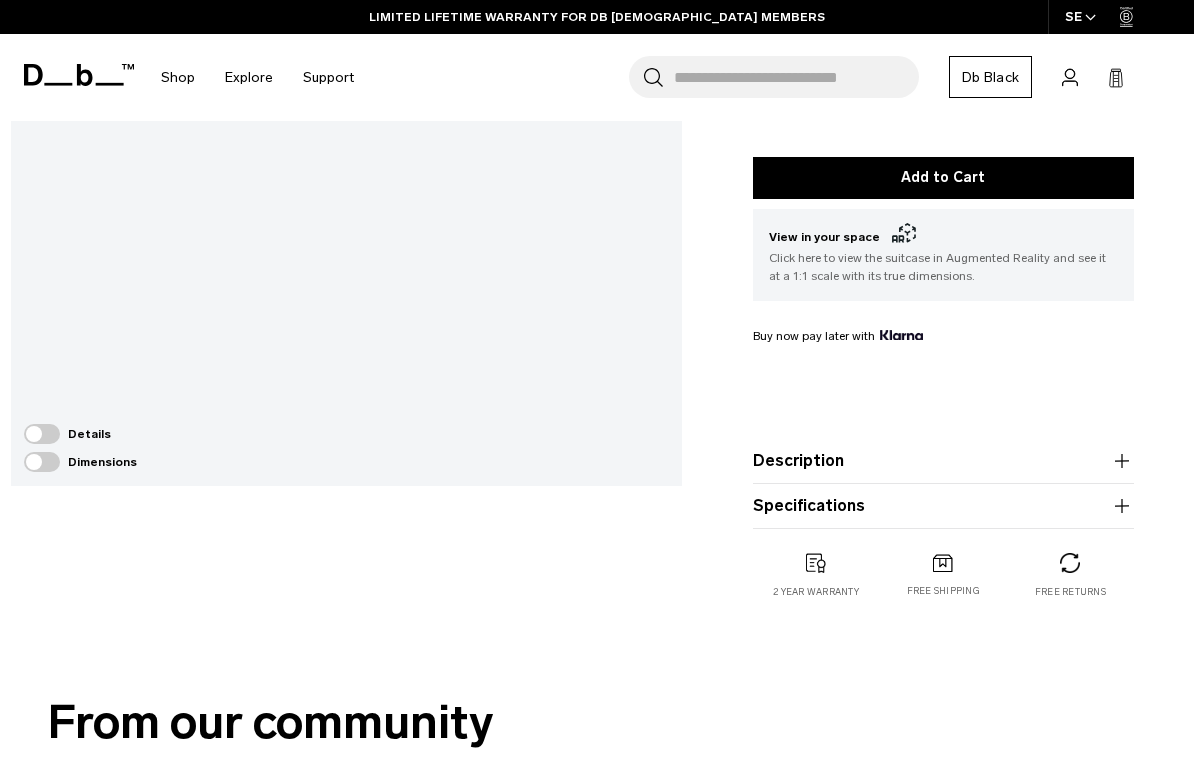 click at bounding box center (42, 462) 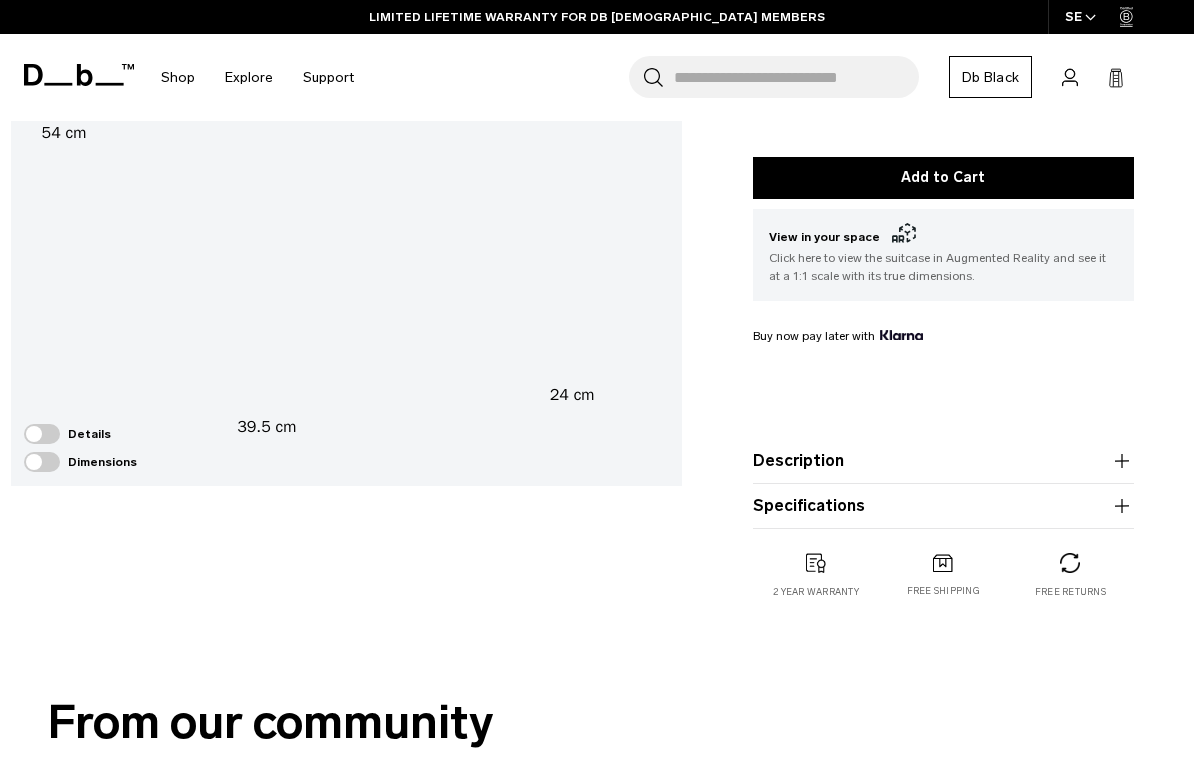click at bounding box center [42, 434] 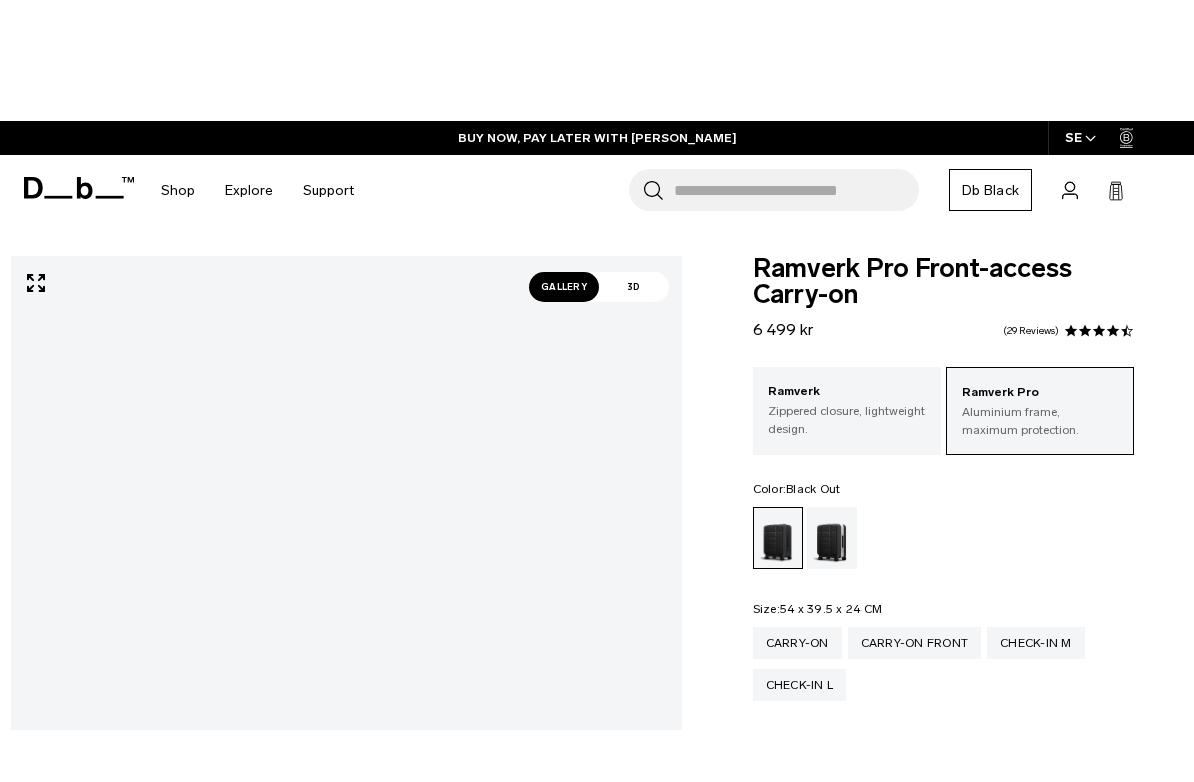 scroll, scrollTop: 117, scrollLeft: 0, axis: vertical 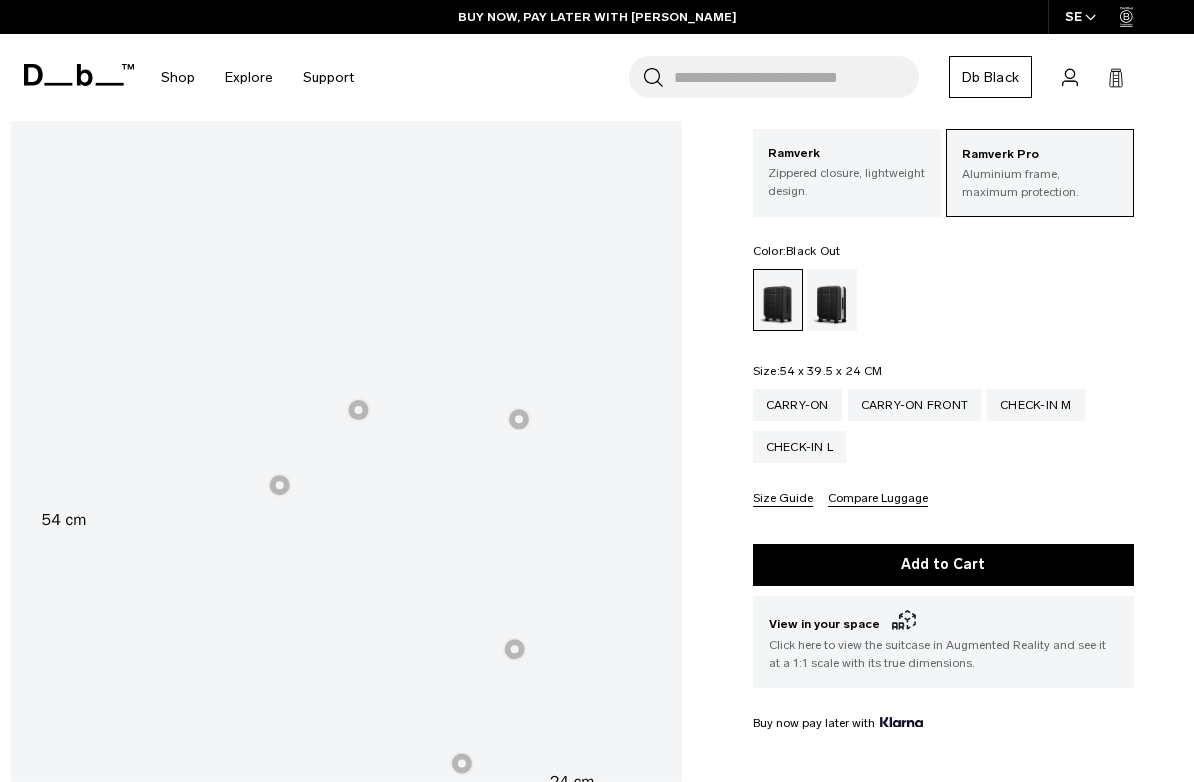 click at bounding box center (359, 410) 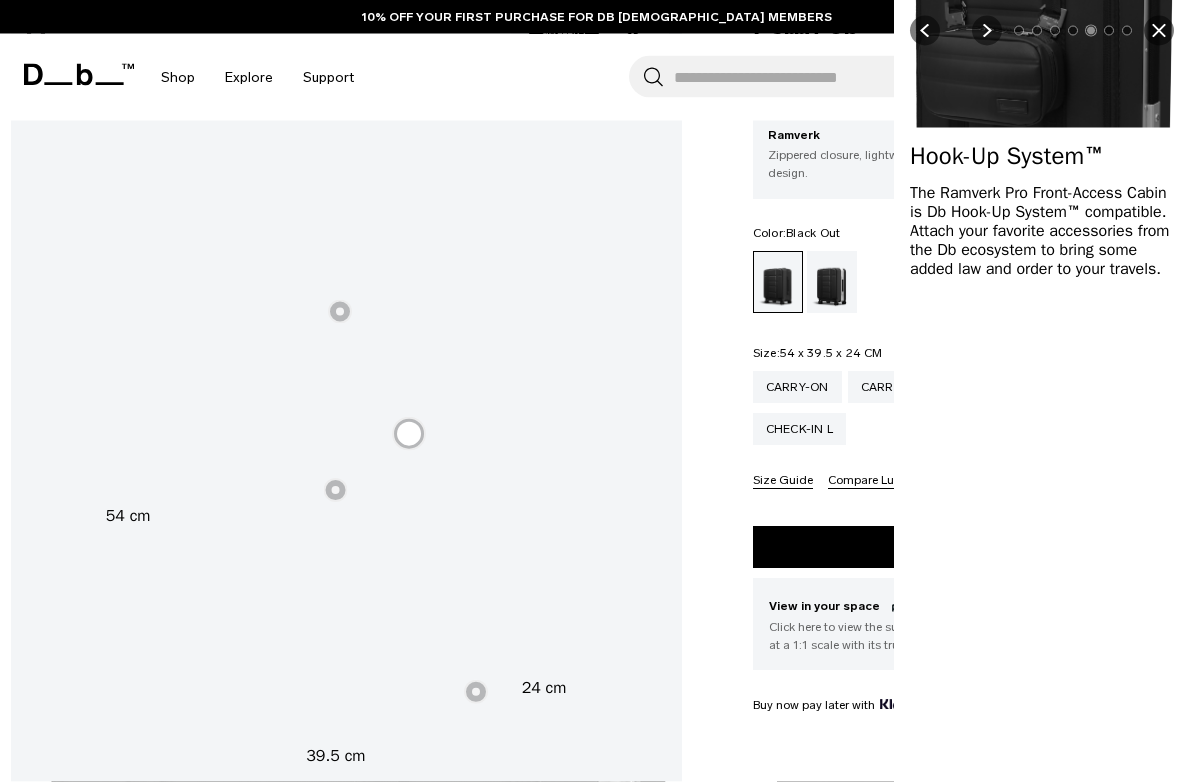 scroll, scrollTop: 136, scrollLeft: 0, axis: vertical 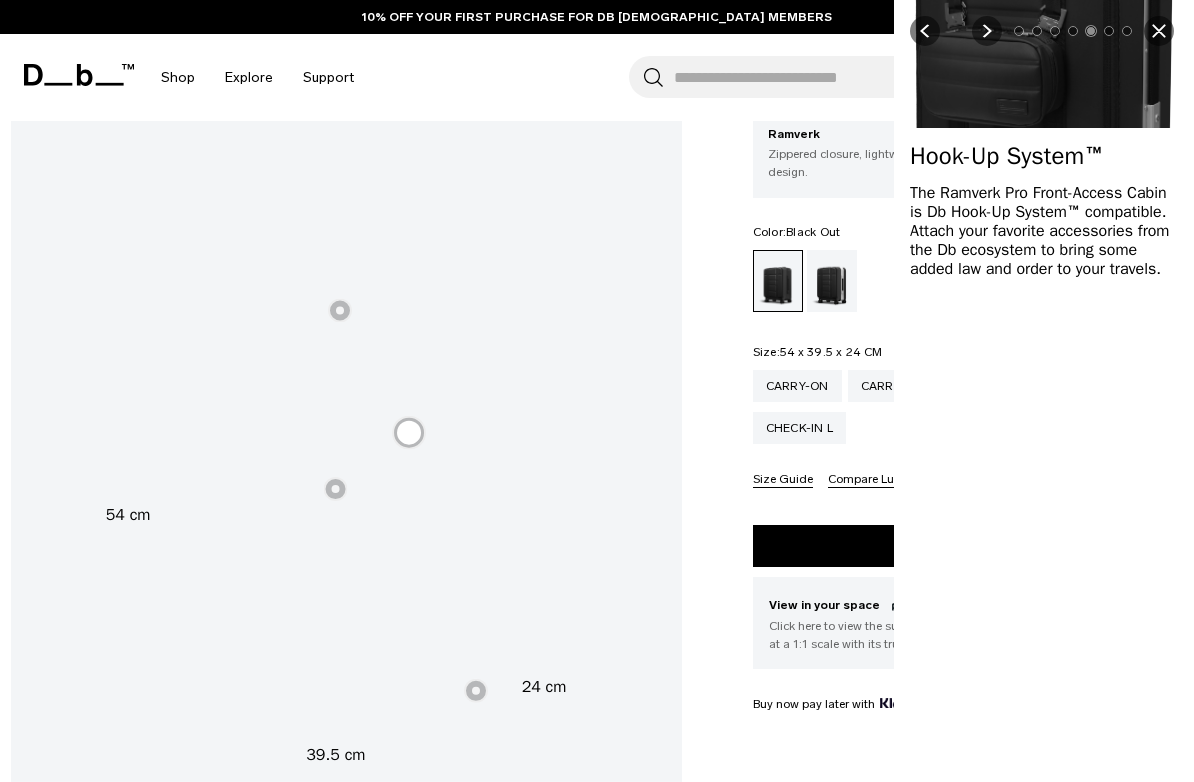 click 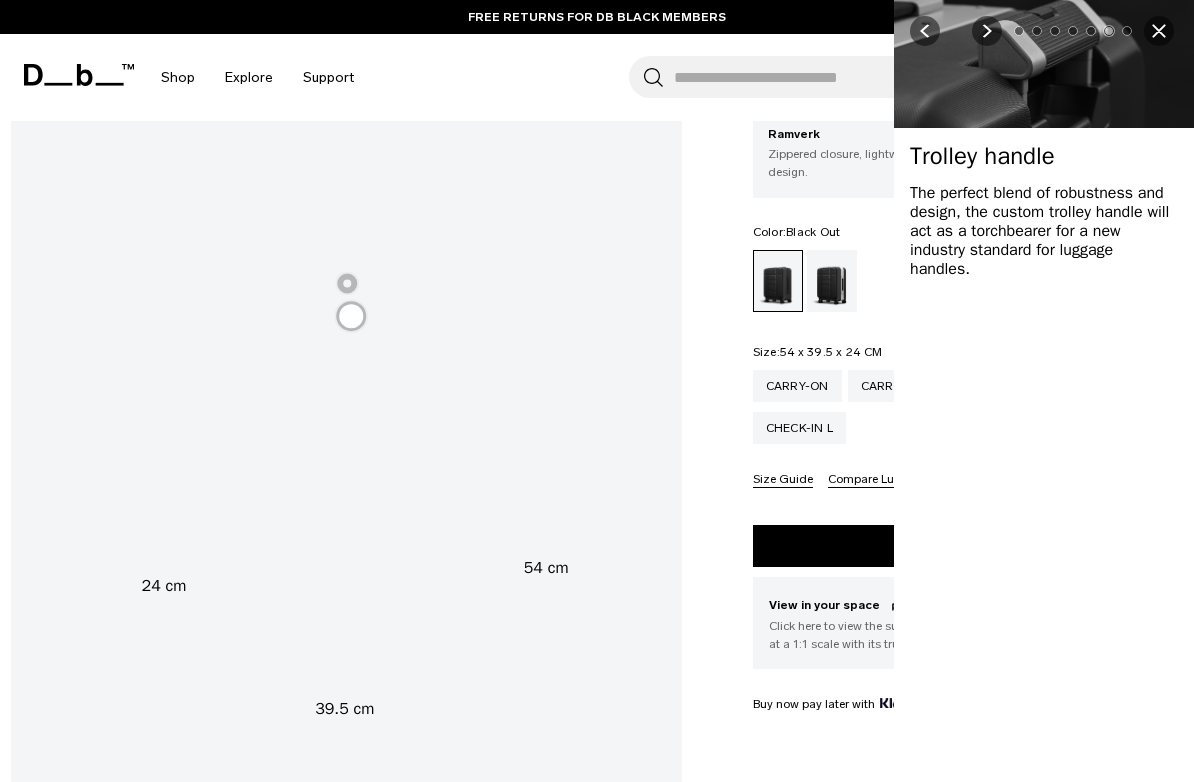 click at bounding box center (347, 283) 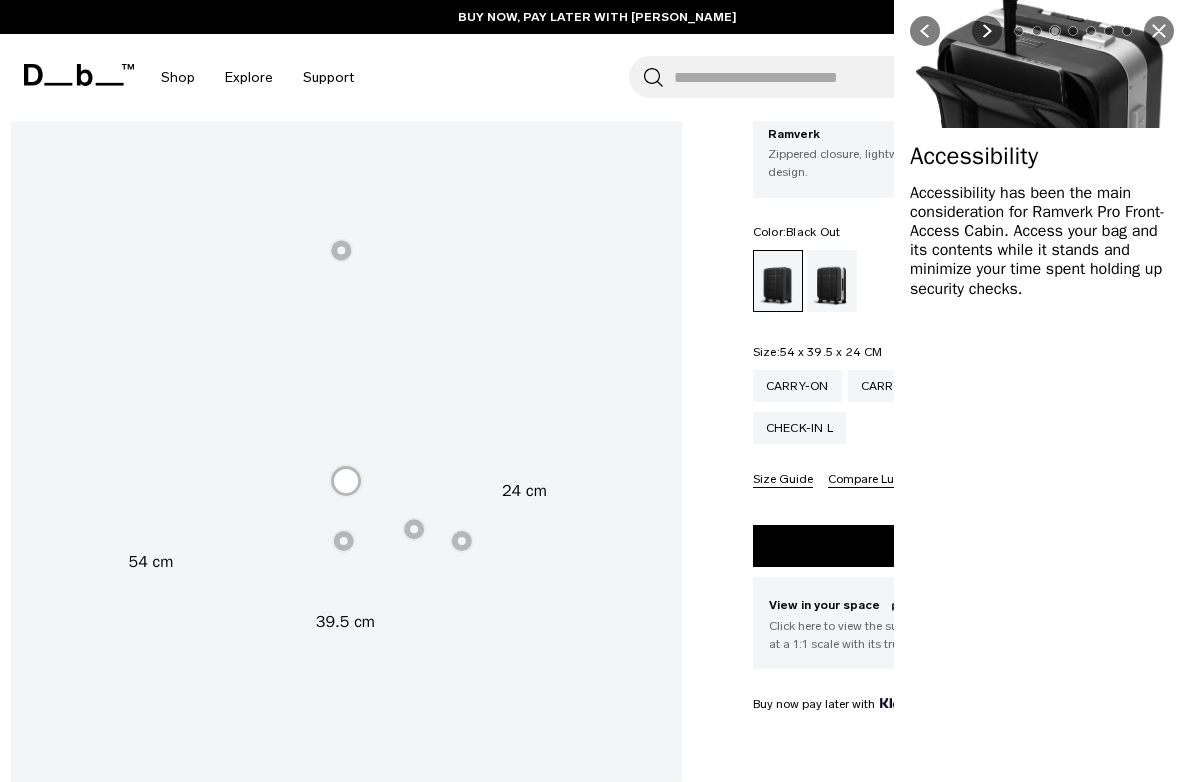 click at bounding box center [414, 529] 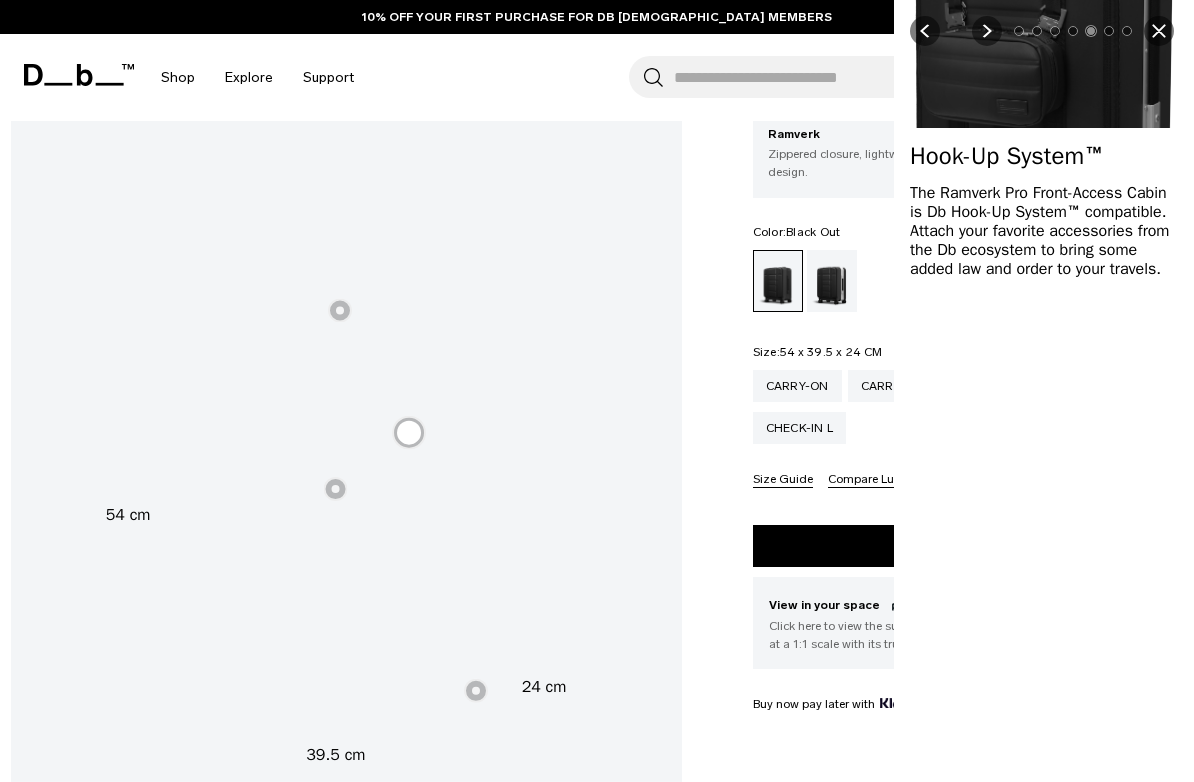 click at bounding box center [336, 489] 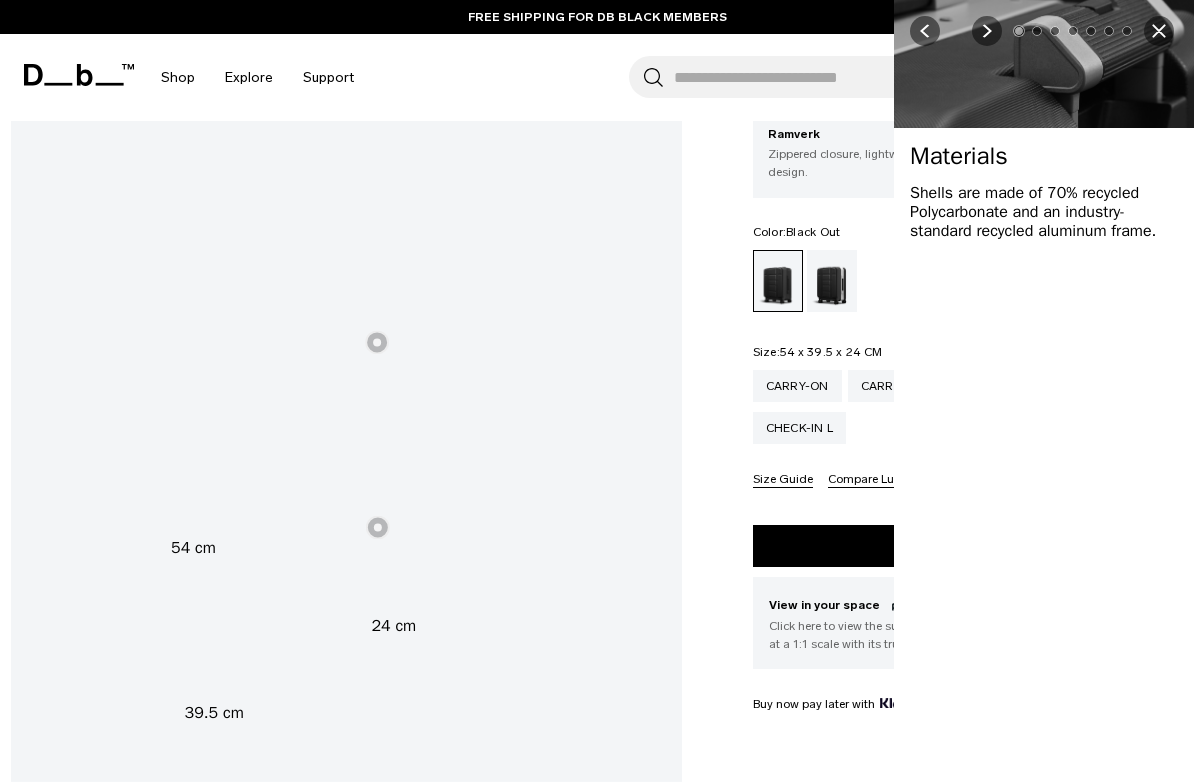 click at bounding box center [378, 527] 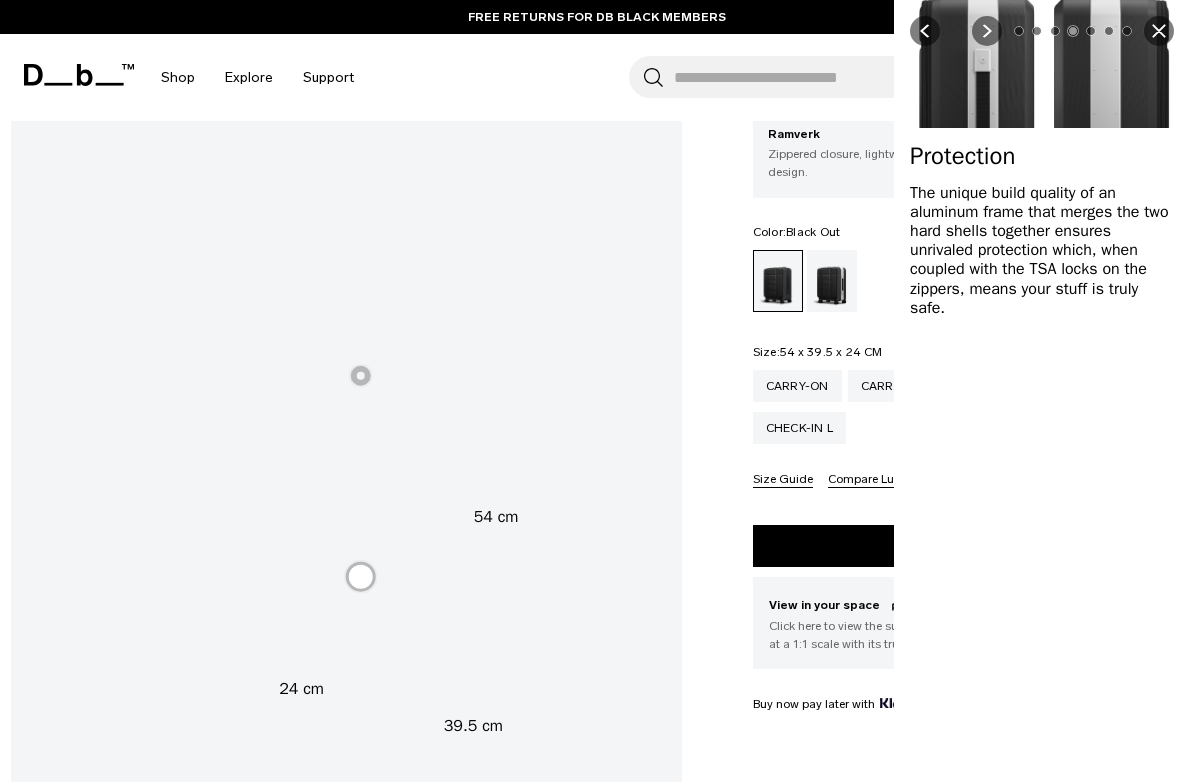 click at bounding box center [361, 376] 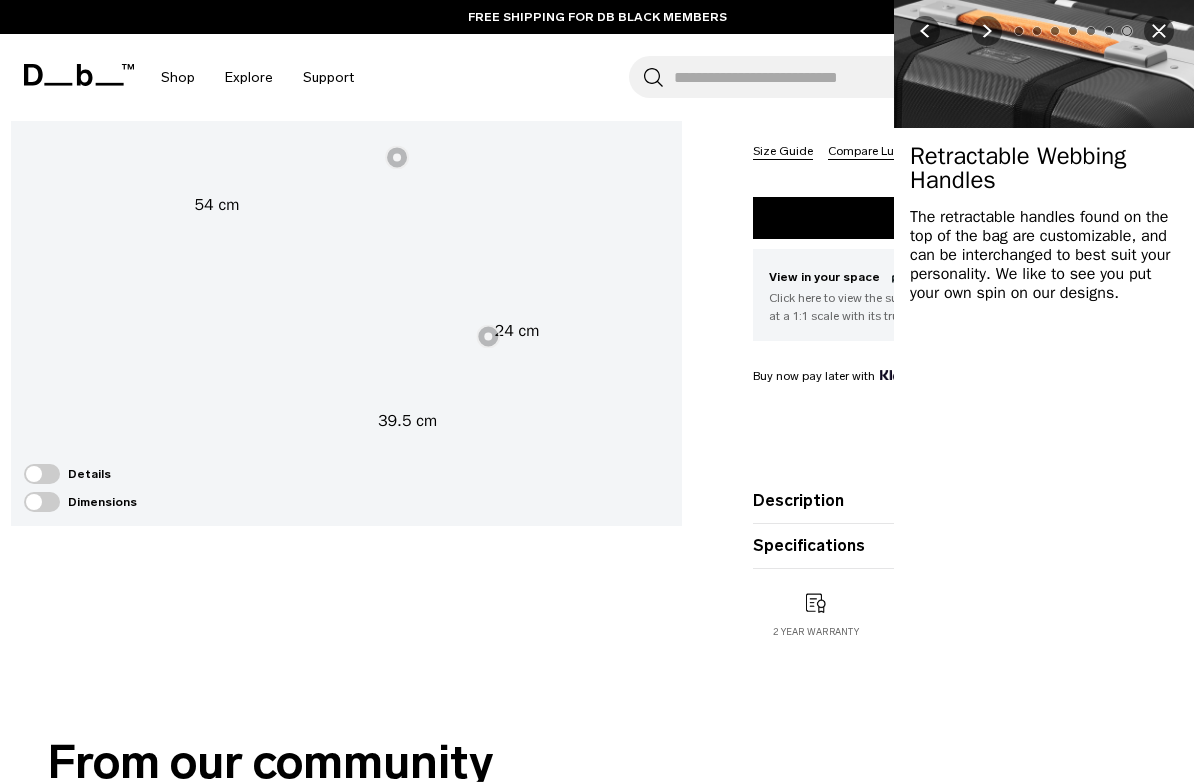scroll, scrollTop: 527, scrollLeft: 0, axis: vertical 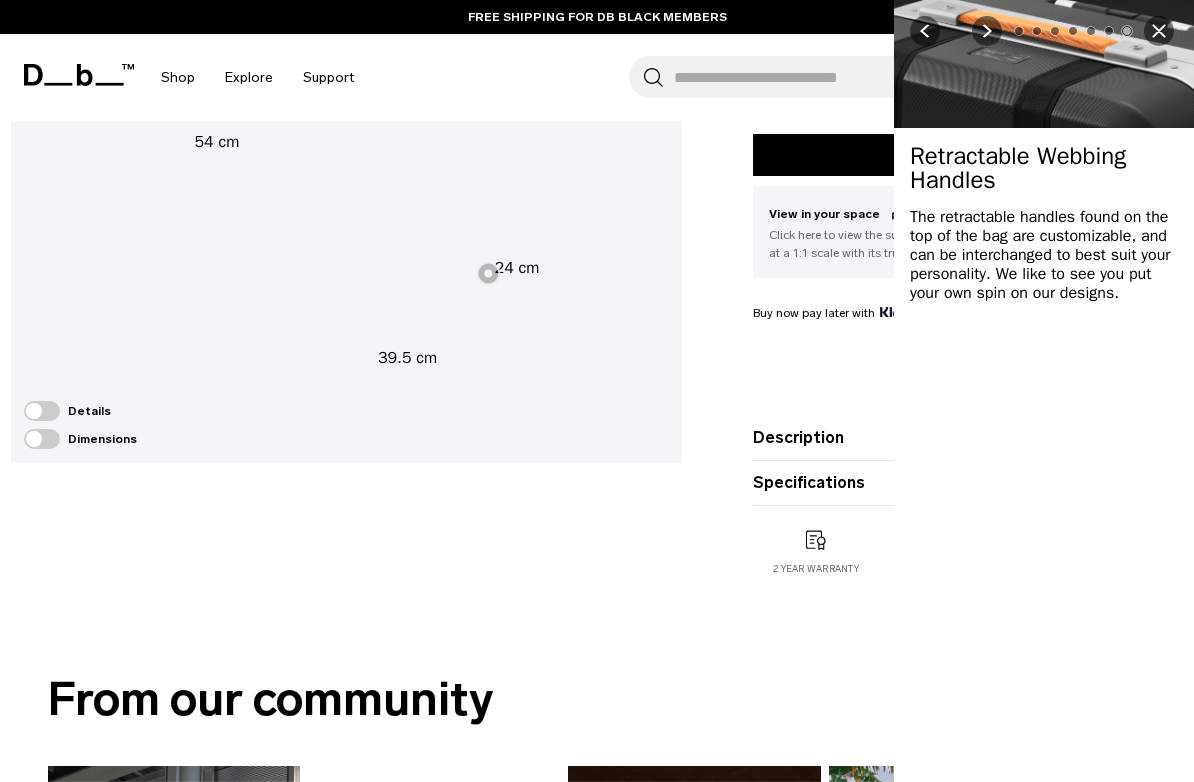 click on "24 cm" at bounding box center [517, 268] 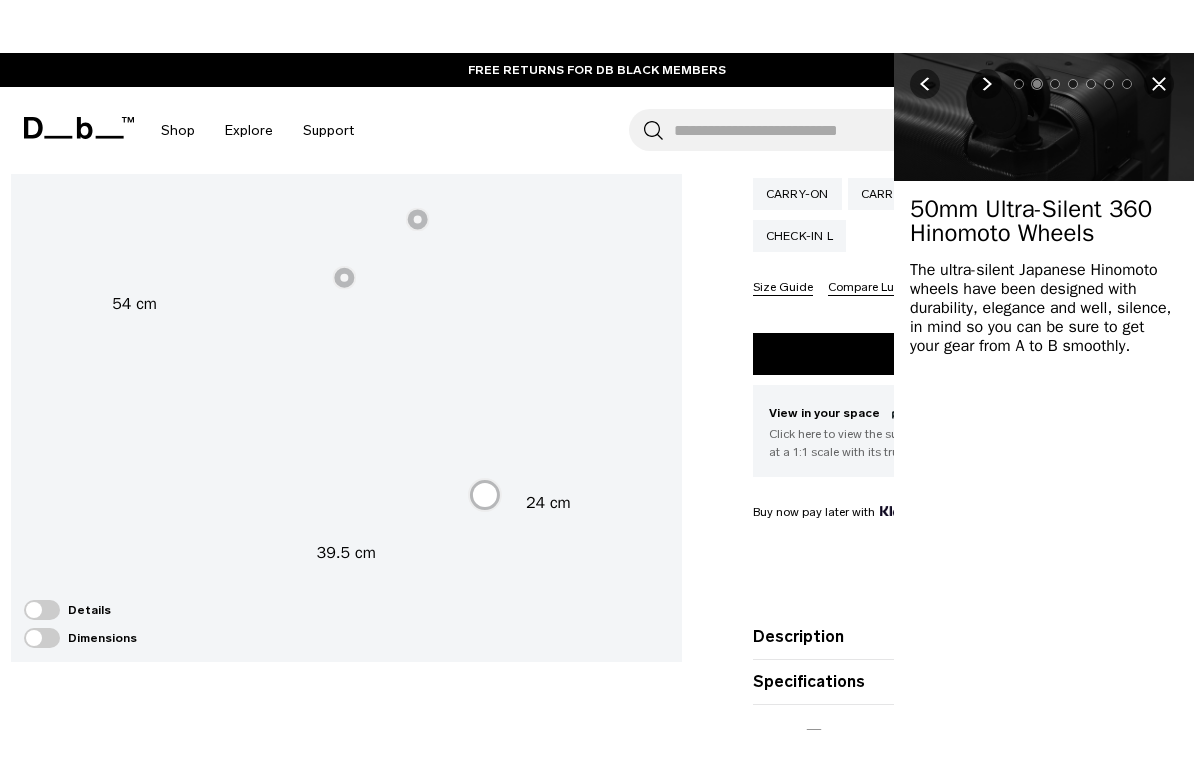 scroll, scrollTop: 382, scrollLeft: 0, axis: vertical 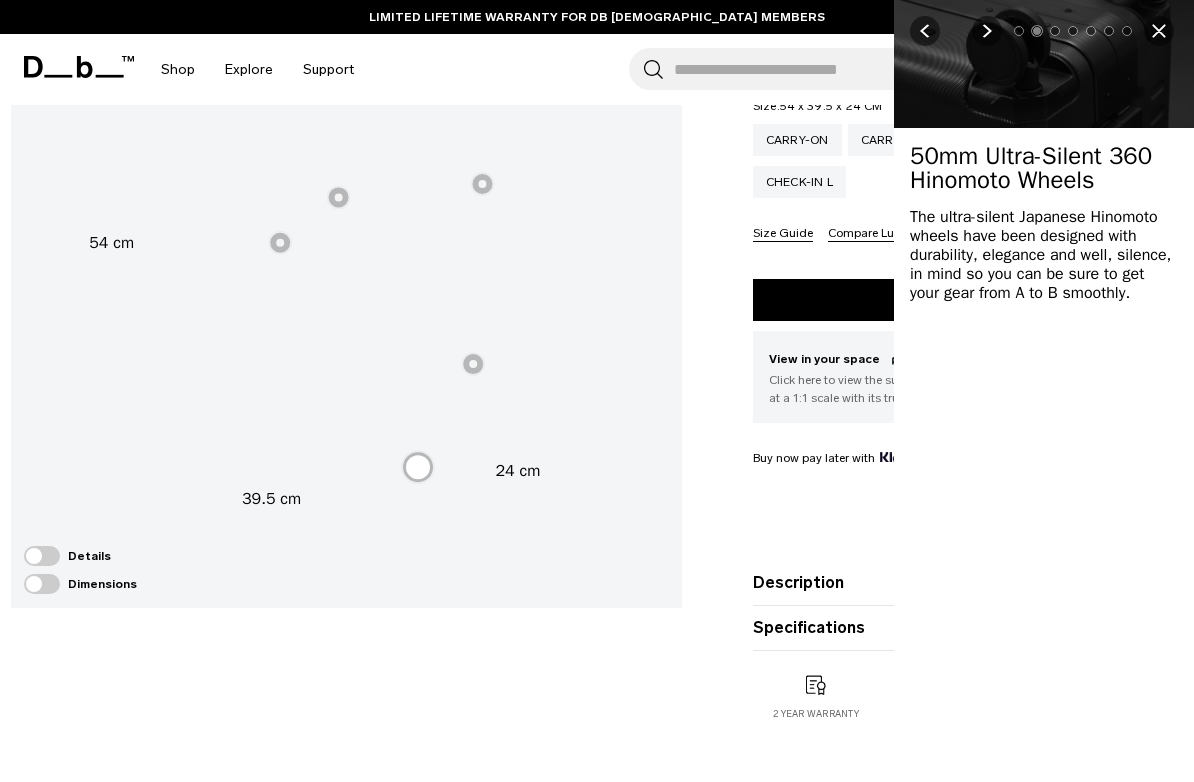 click at bounding box center (1159, 31) 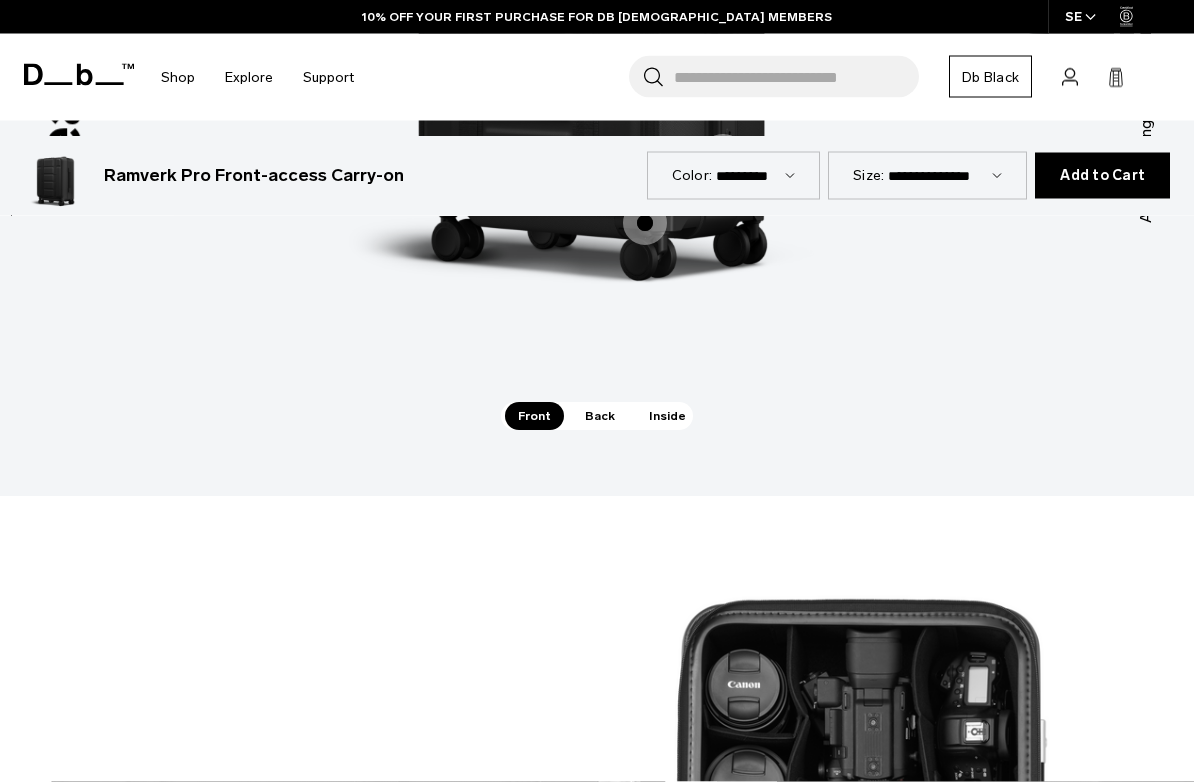 scroll, scrollTop: 3092, scrollLeft: 0, axis: vertical 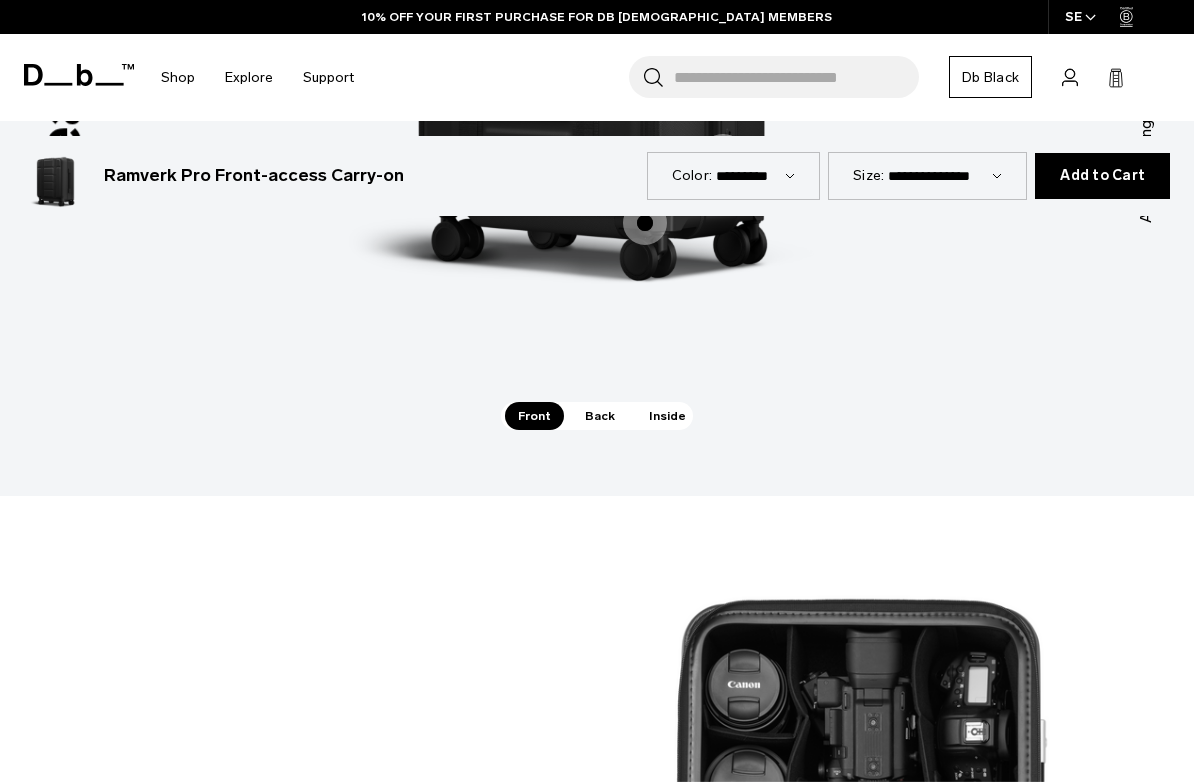 click on "Back" at bounding box center (600, 416) 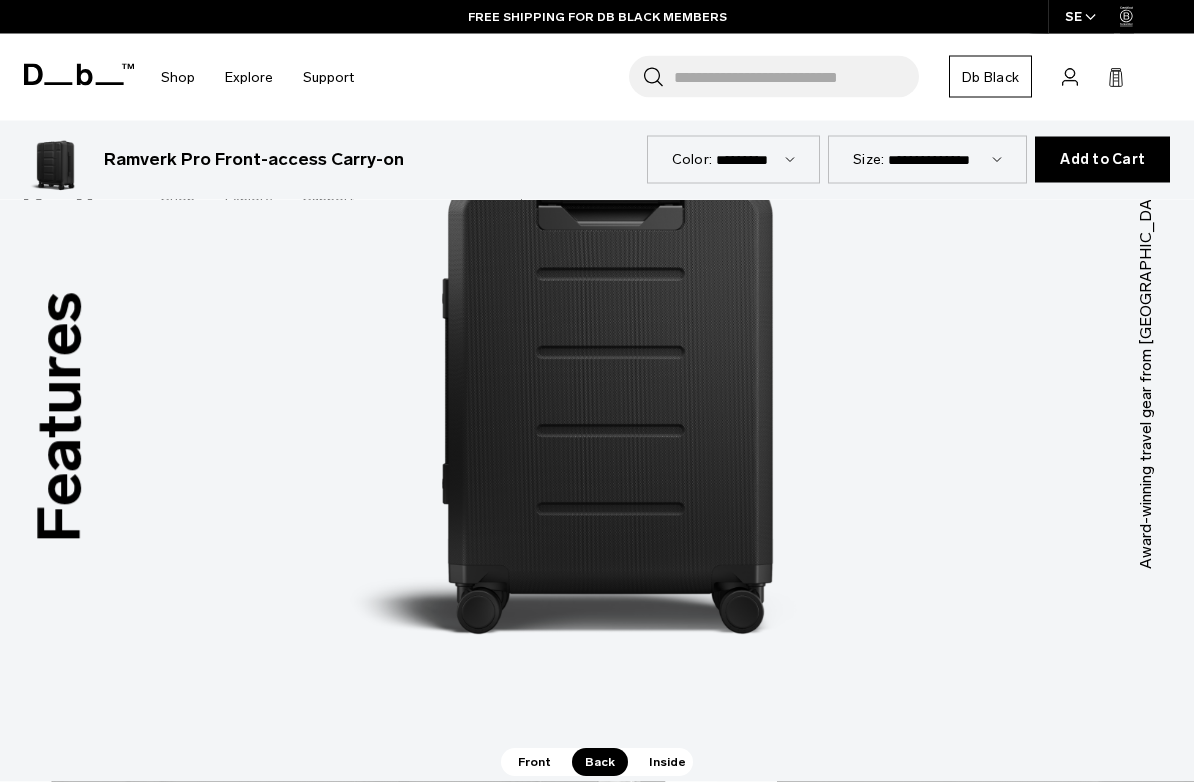 scroll, scrollTop: 2746, scrollLeft: 0, axis: vertical 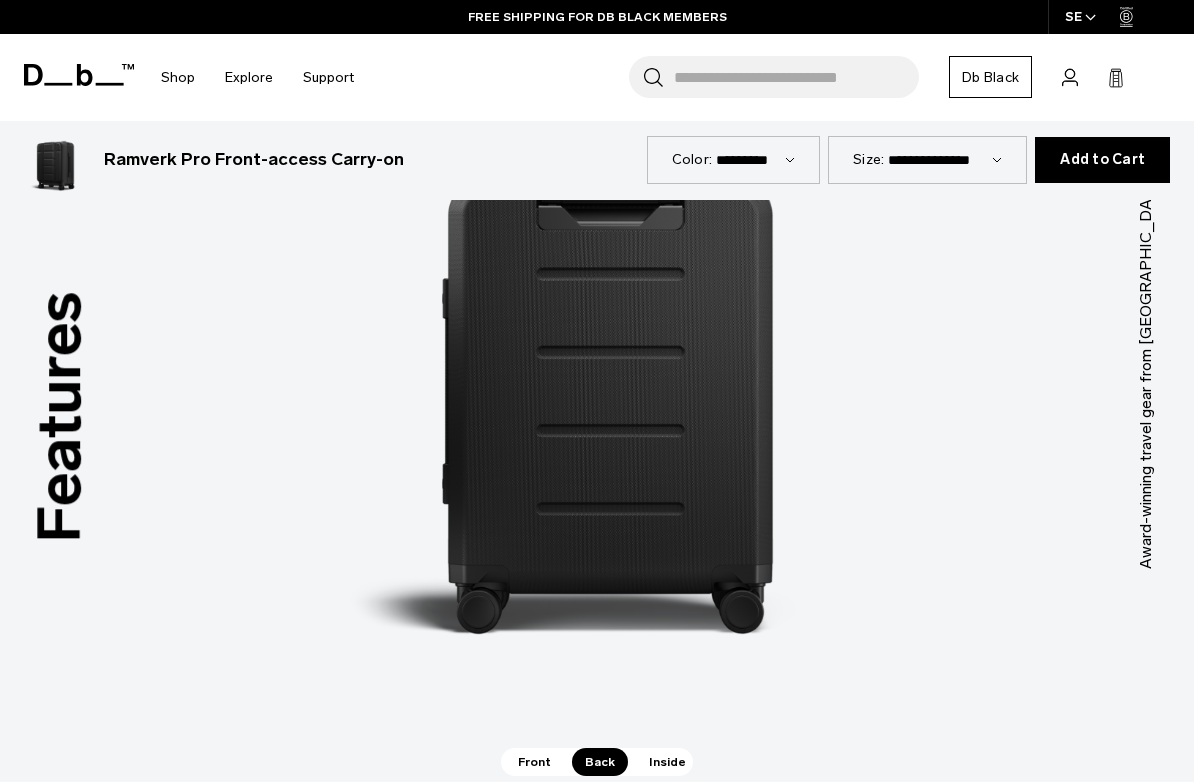 click on "Inside" at bounding box center (667, 762) 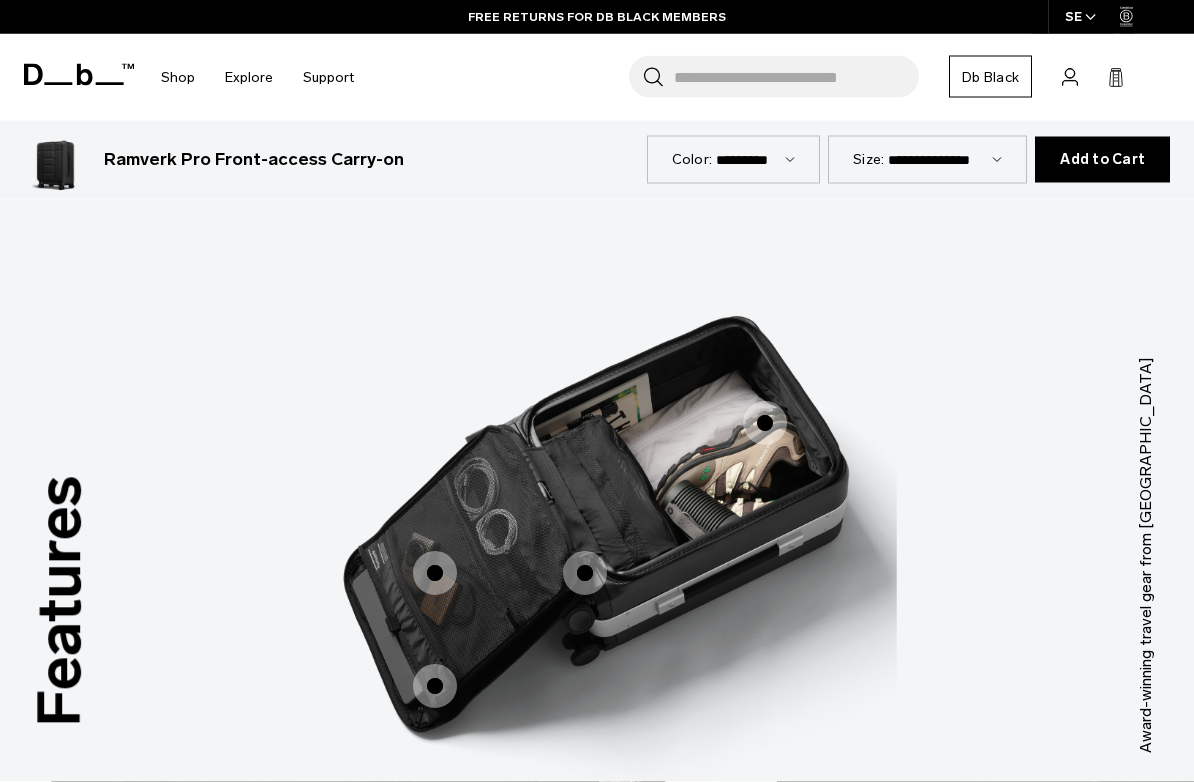 scroll, scrollTop: 2562, scrollLeft: 0, axis: vertical 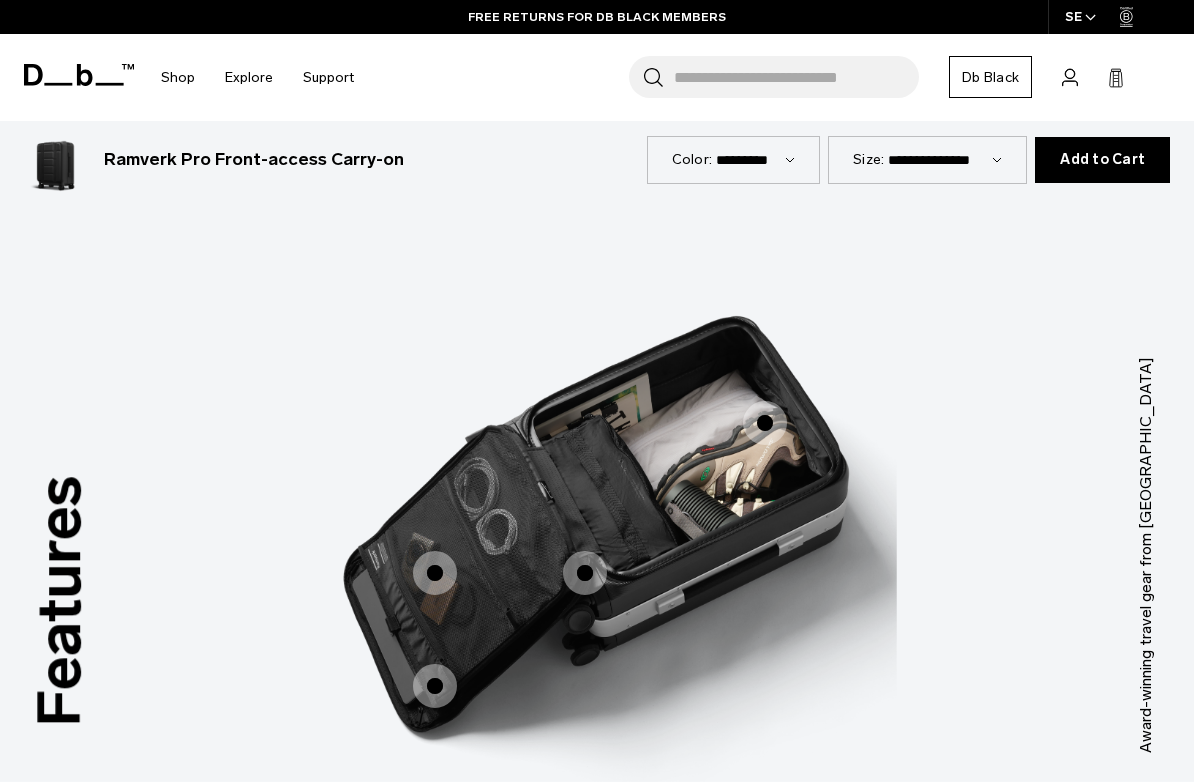 click on "*********
******" at bounding box center (755, 159) 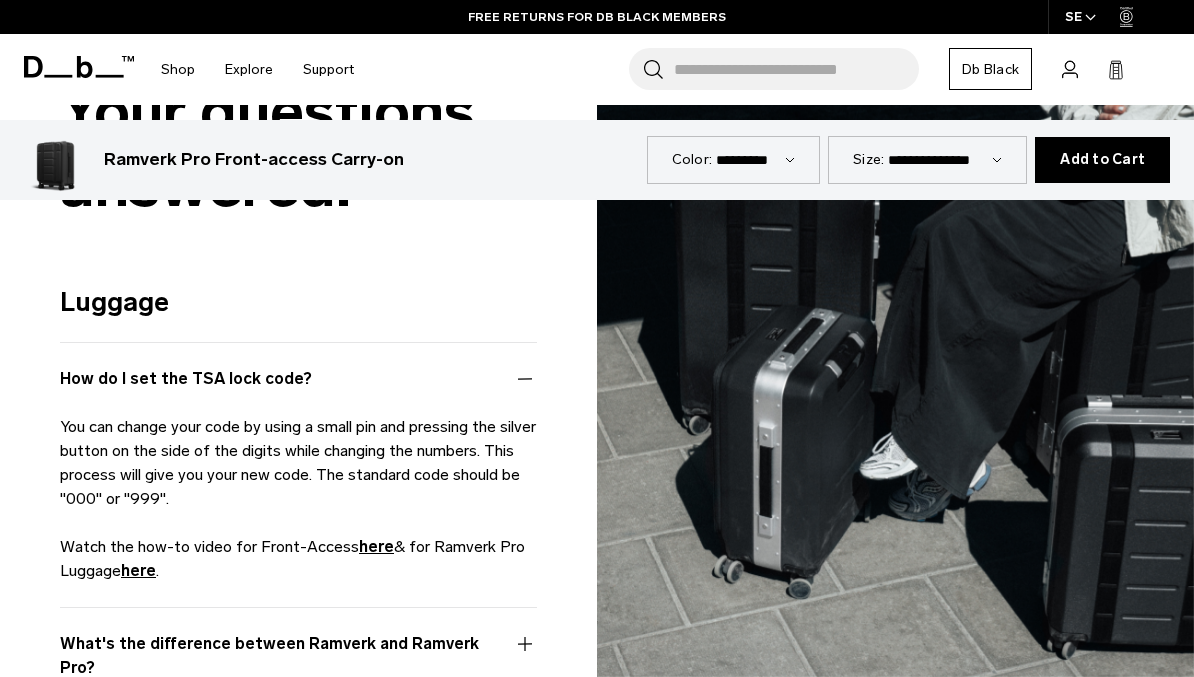 scroll, scrollTop: 5554, scrollLeft: 0, axis: vertical 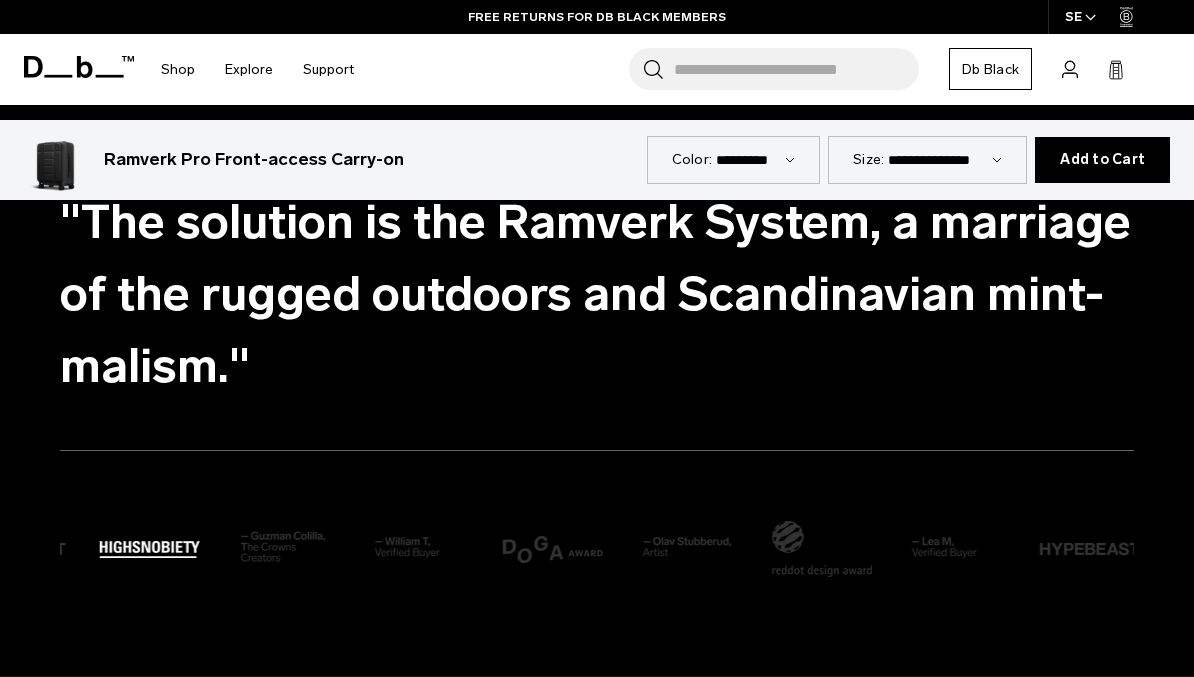 click on "**********" at bounding box center [945, 159] 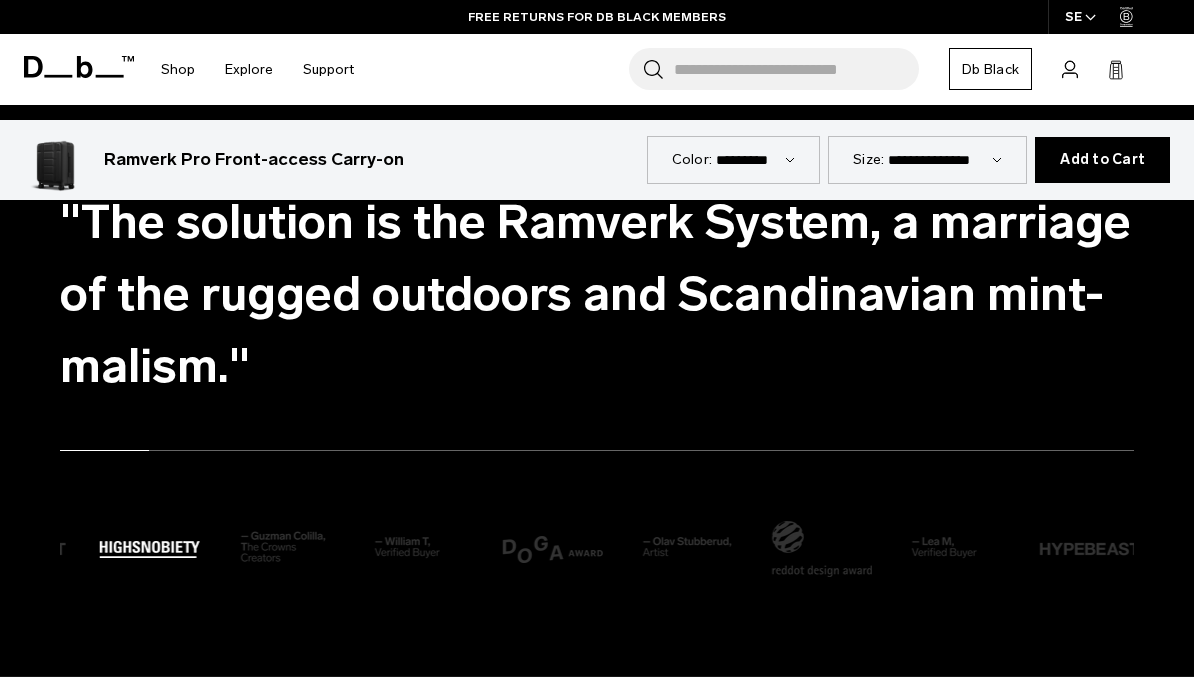 scroll, scrollTop: 5254, scrollLeft: 0, axis: vertical 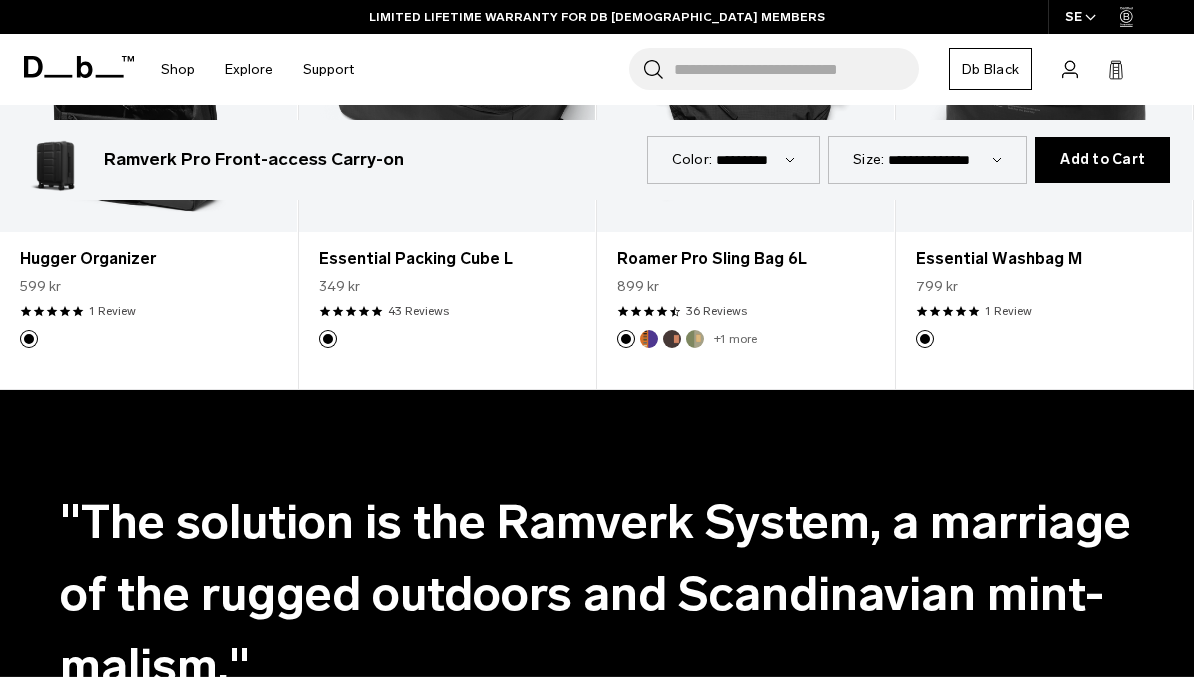 select on "**********" 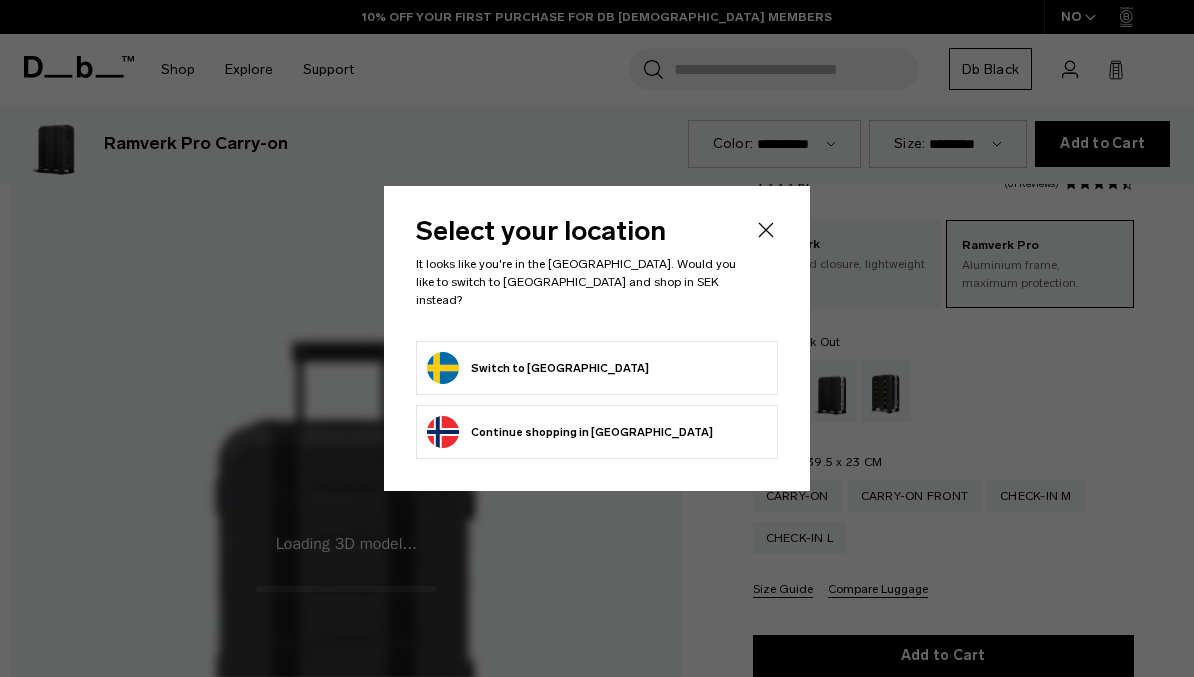 scroll, scrollTop: 5254, scrollLeft: 0, axis: vertical 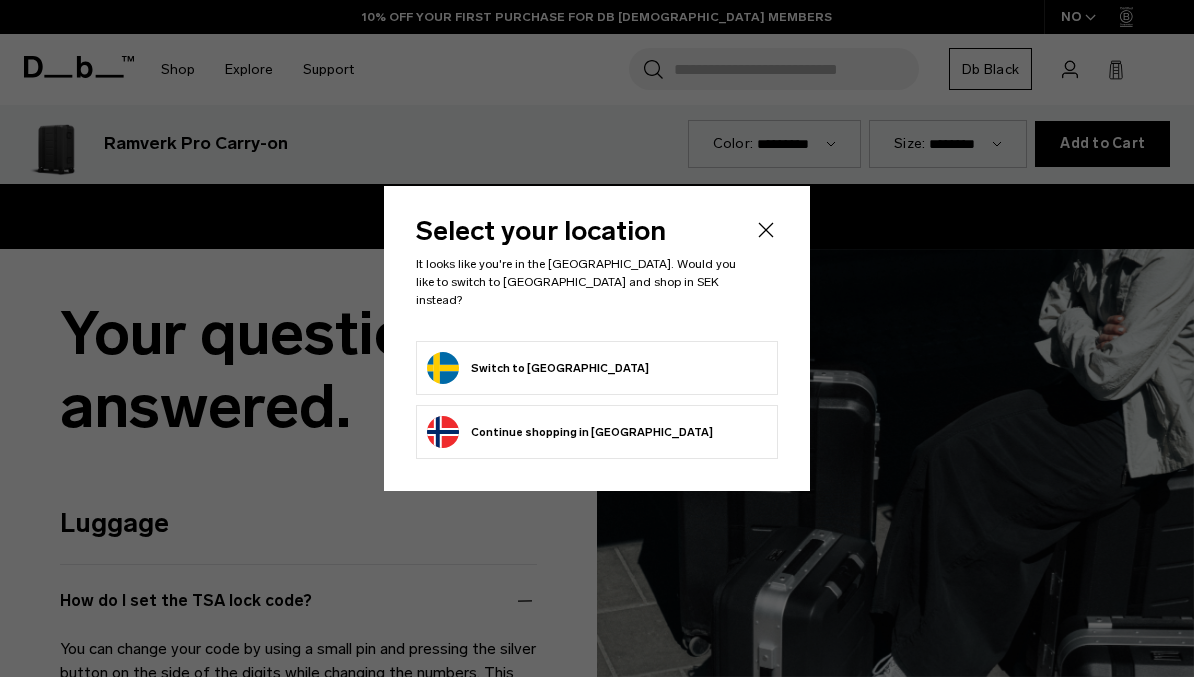 click on "Switch to Sweden" at bounding box center (597, 368) 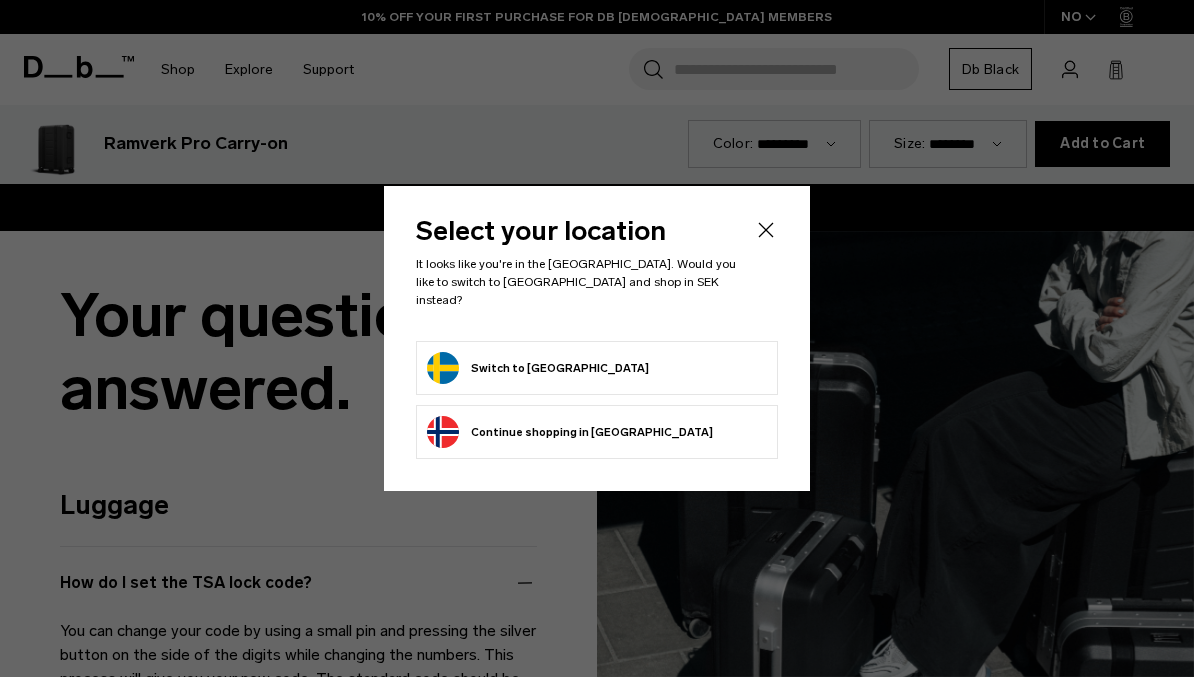 click on "Switch to Sweden" at bounding box center (538, 368) 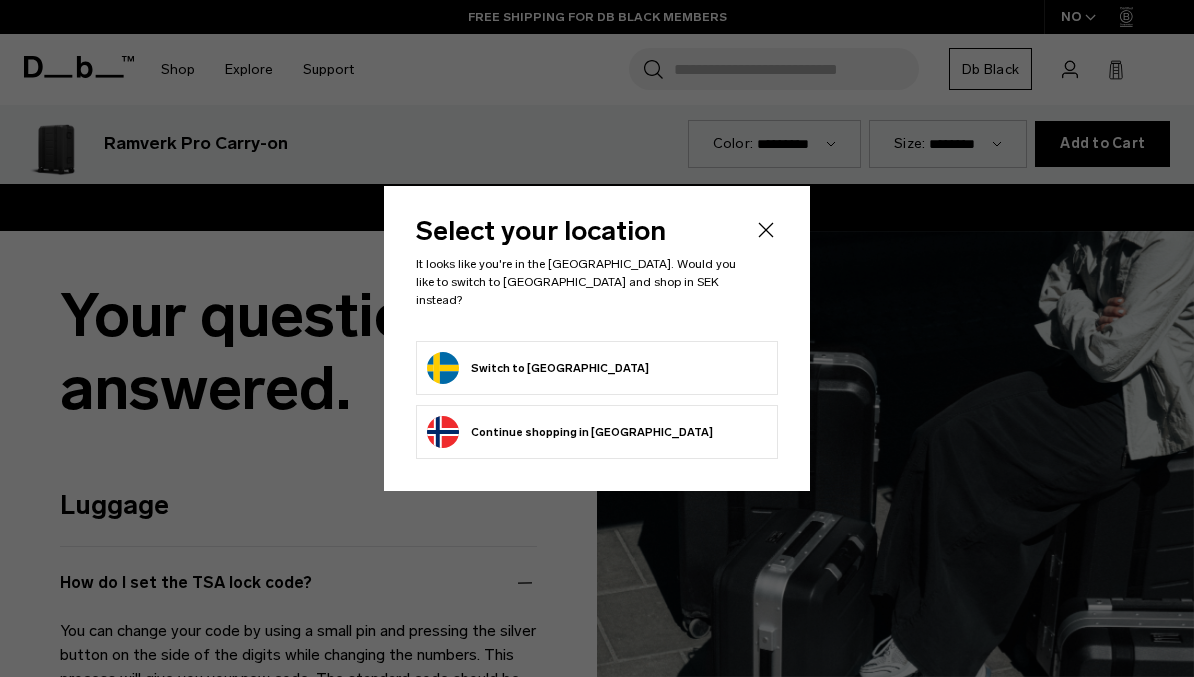 click on "Switch to Sweden" at bounding box center [538, 368] 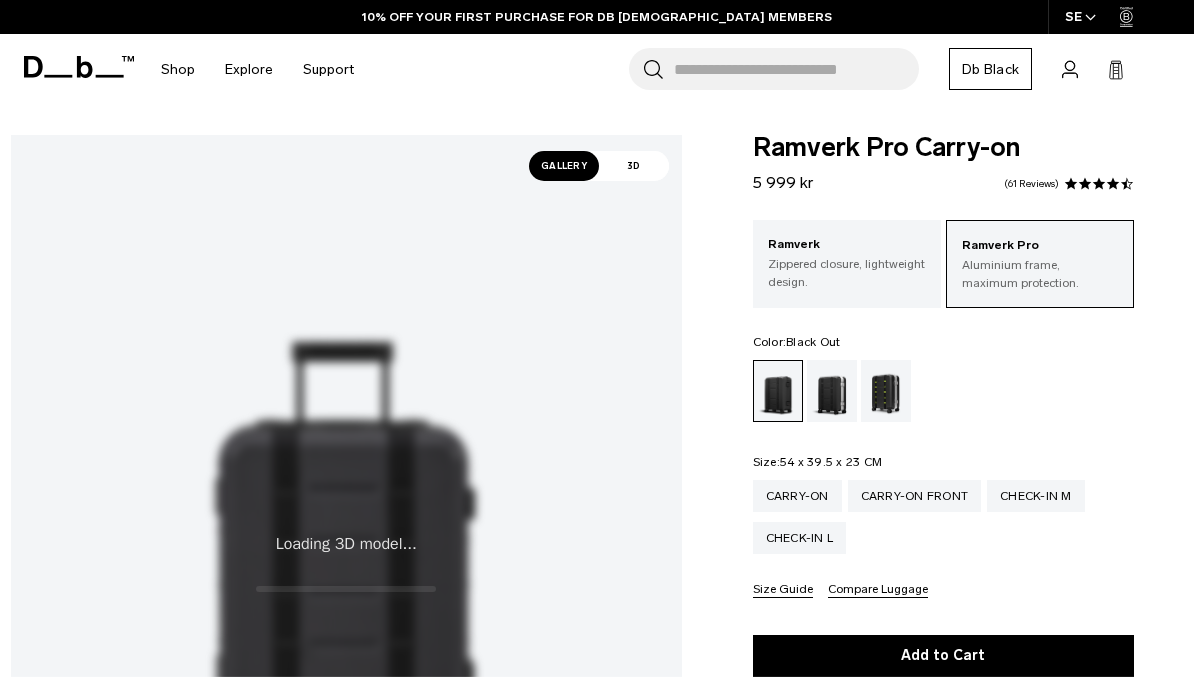 scroll, scrollTop: 0, scrollLeft: 0, axis: both 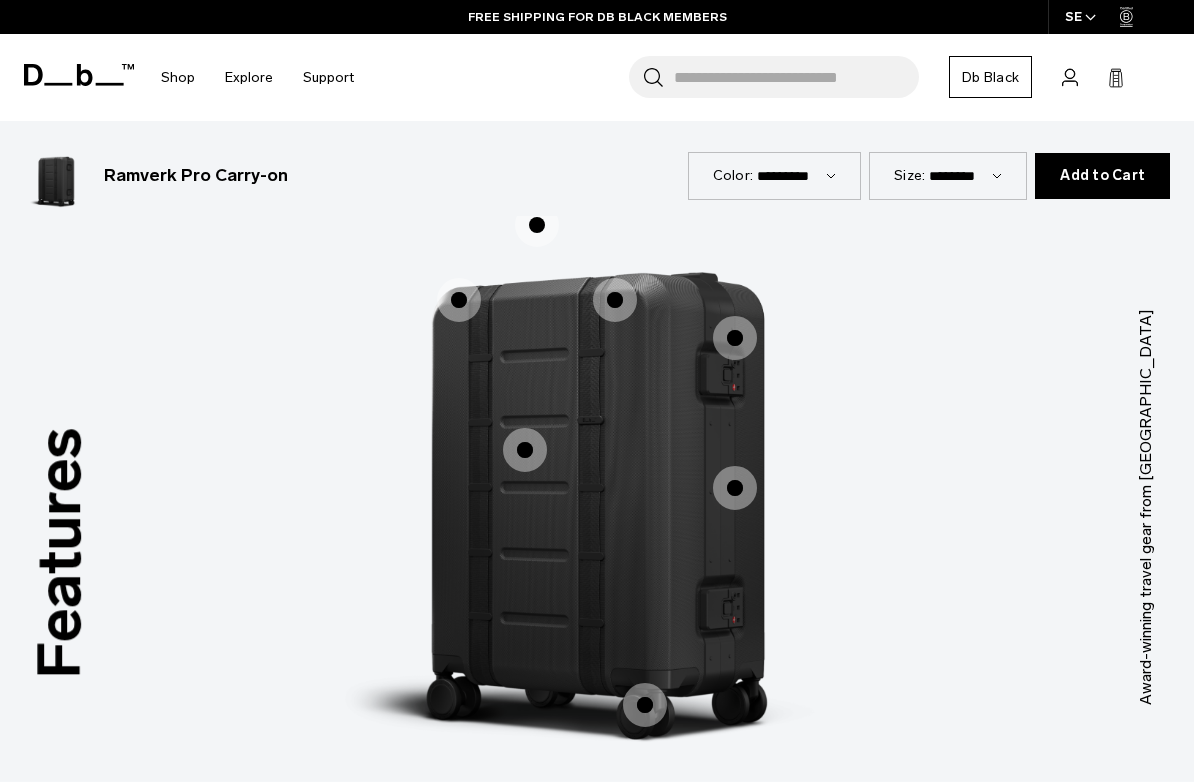 click at bounding box center [735, 488] 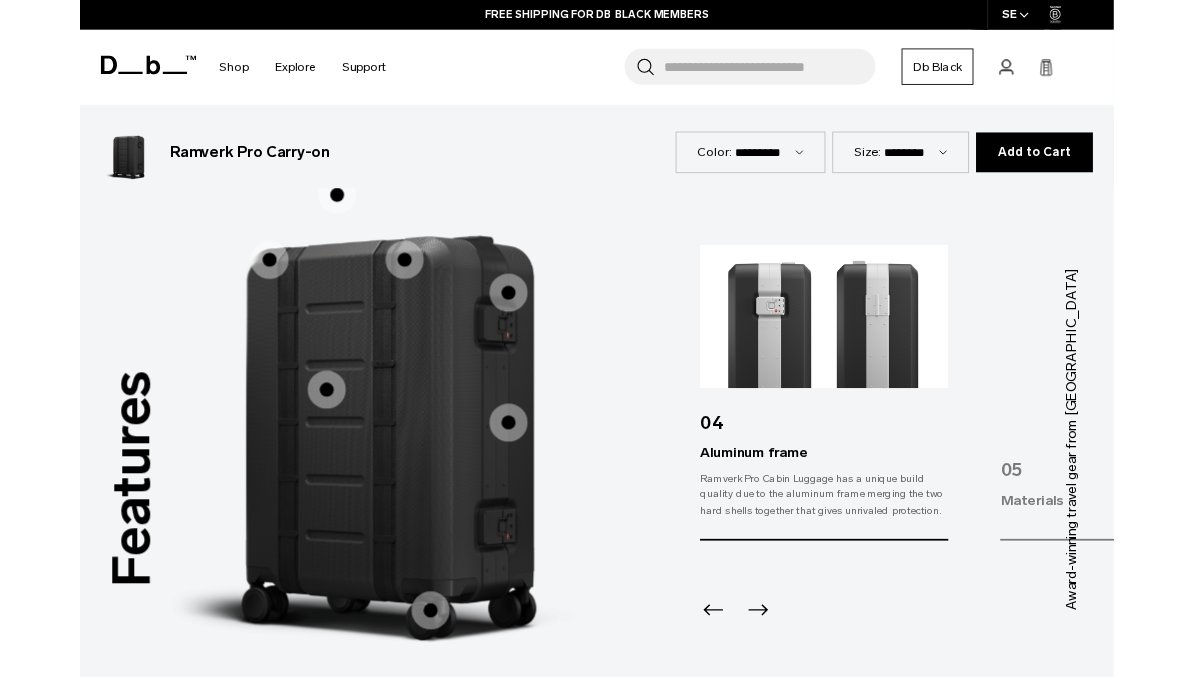 scroll, scrollTop: 2521, scrollLeft: 0, axis: vertical 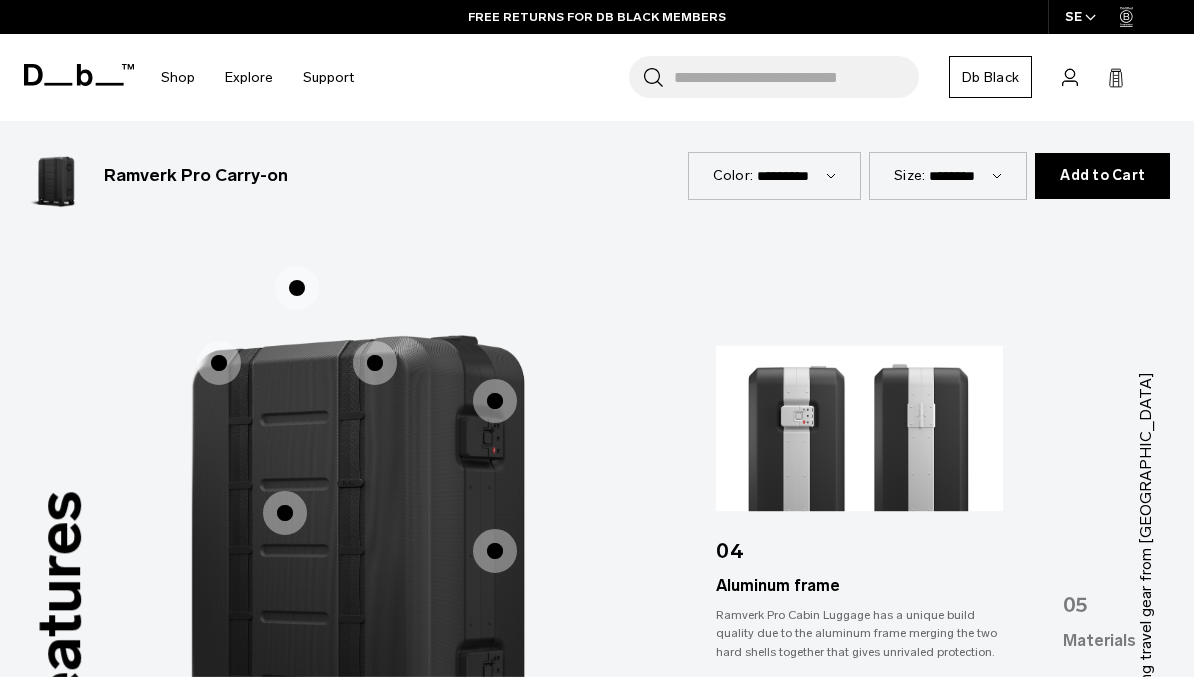 click at bounding box center (495, 401) 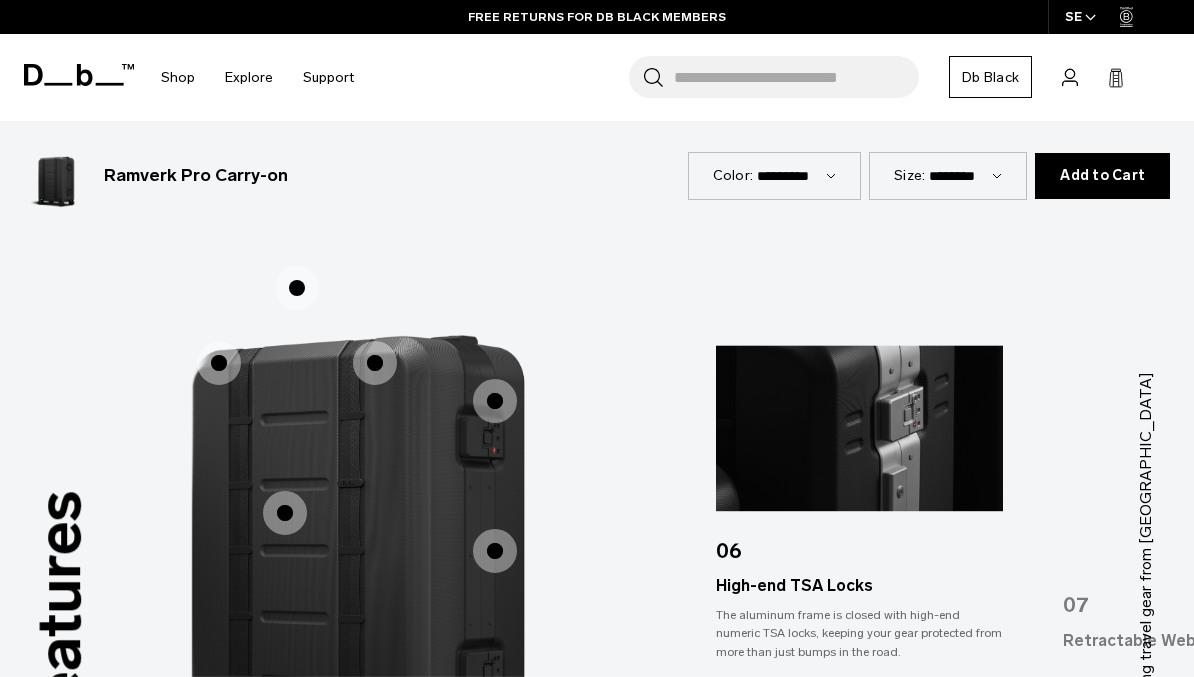 click at bounding box center [285, 513] 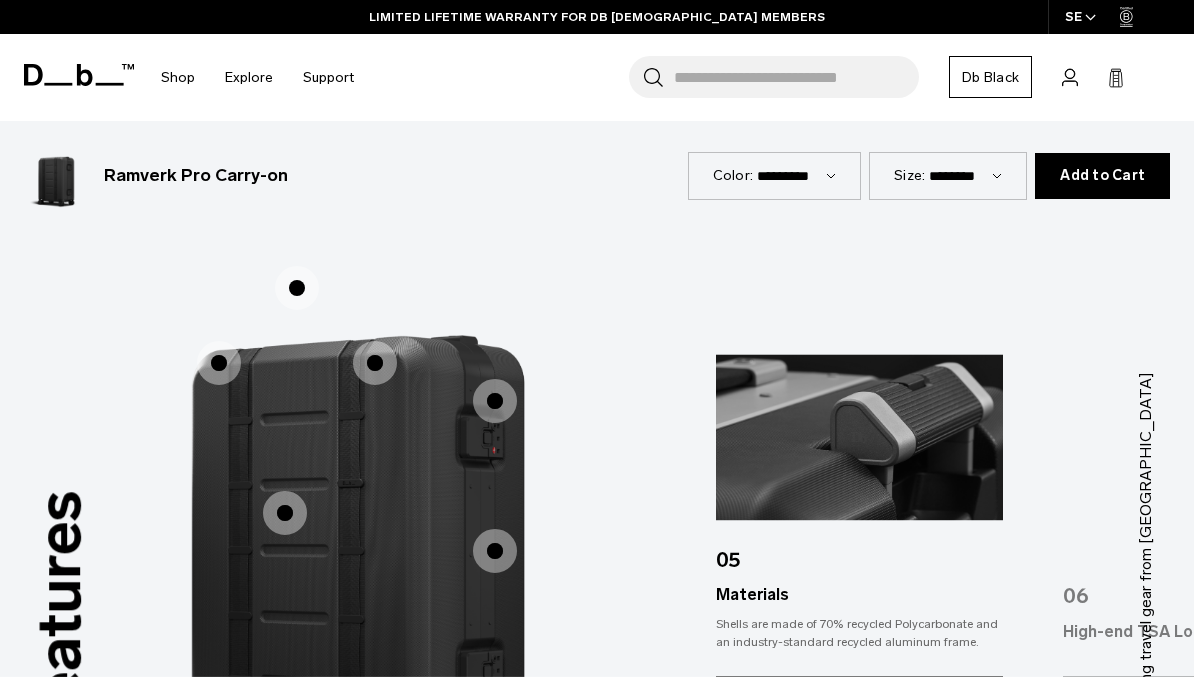 click at bounding box center (375, 363) 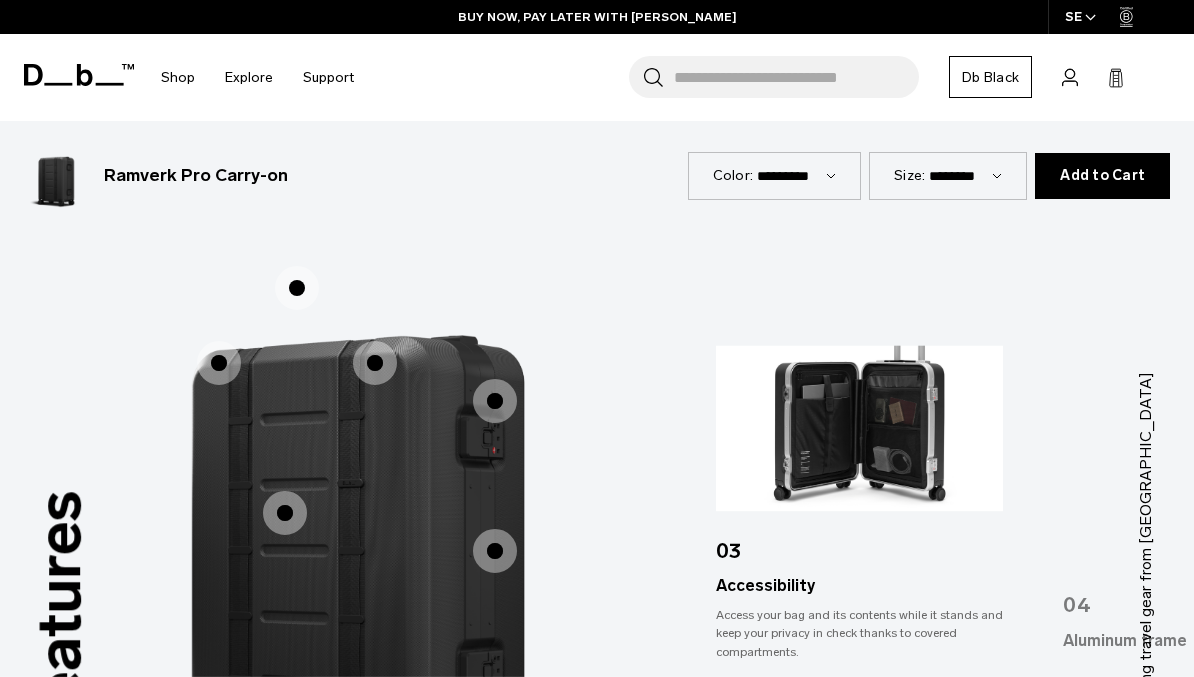 click at bounding box center (219, 363) 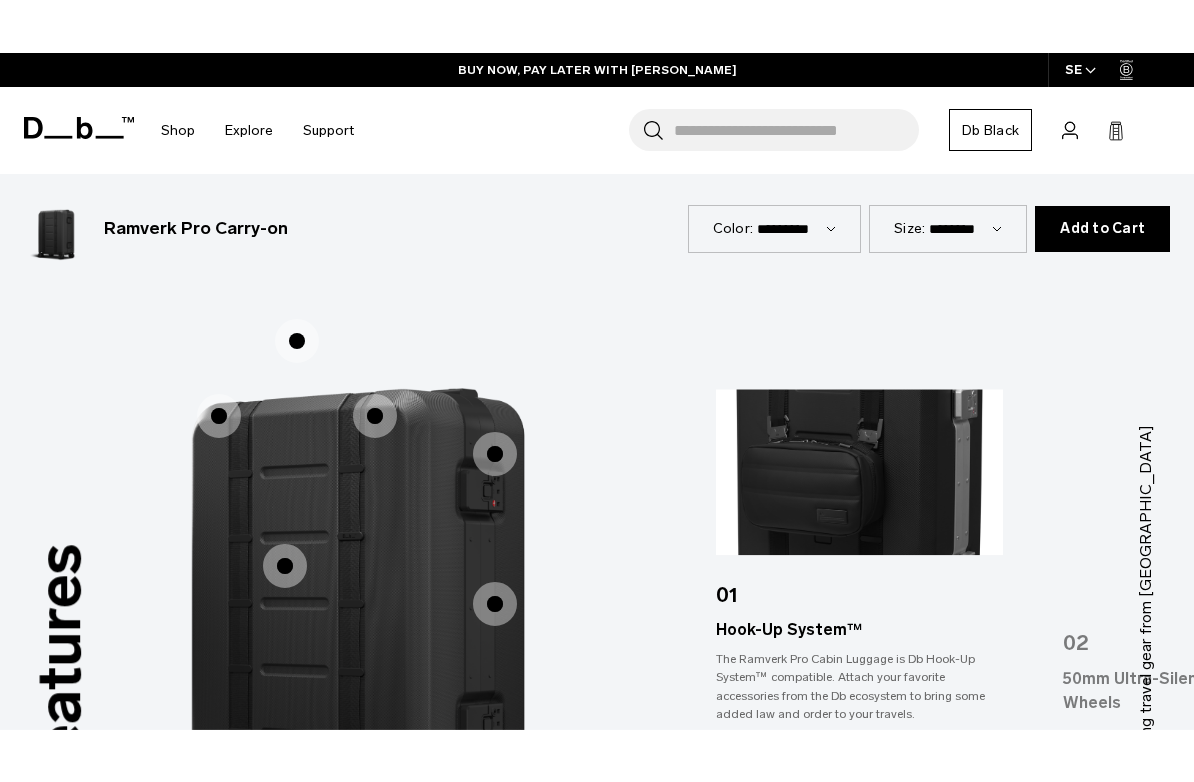 scroll, scrollTop: 2609, scrollLeft: 0, axis: vertical 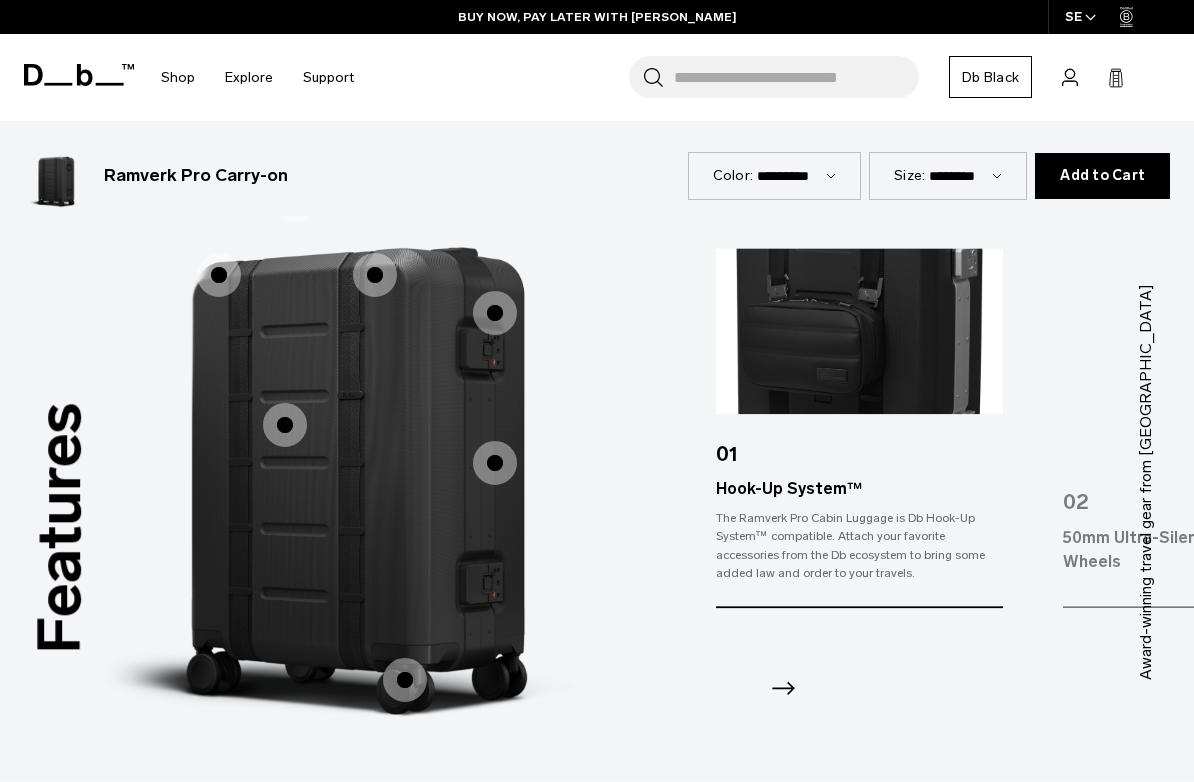 click at bounding box center [405, 680] 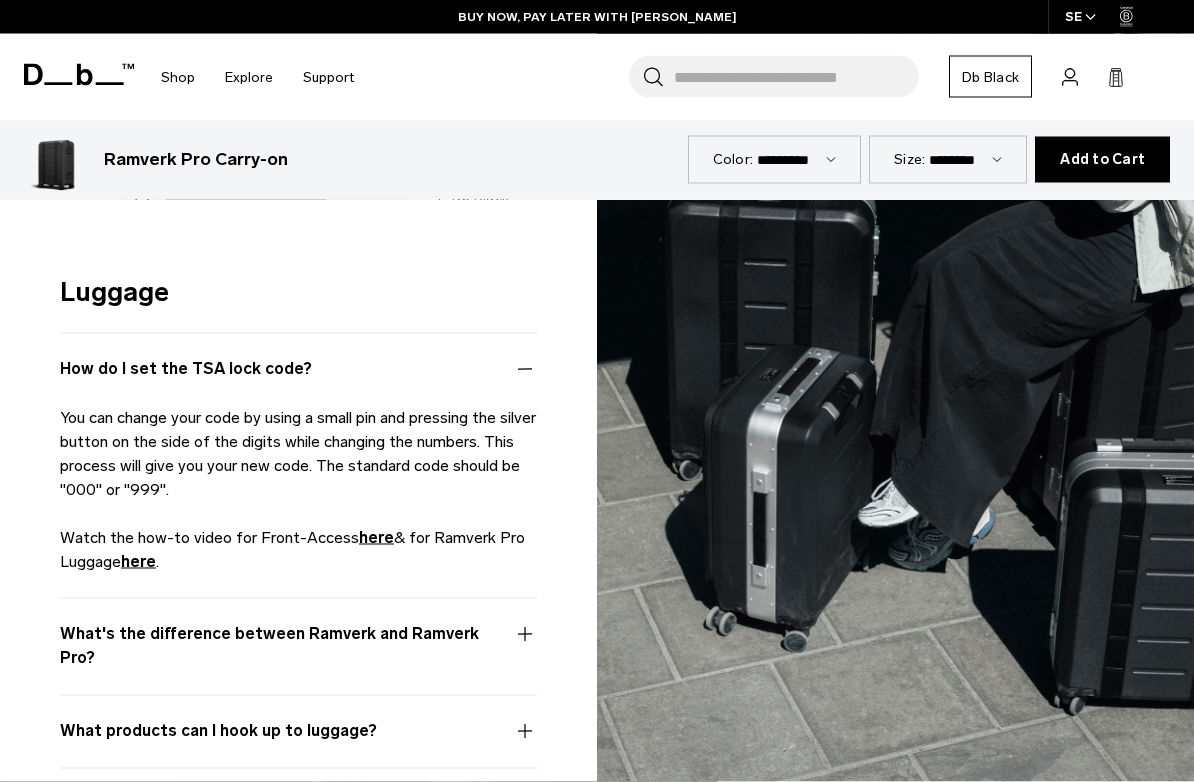 scroll, scrollTop: 5468, scrollLeft: 0, axis: vertical 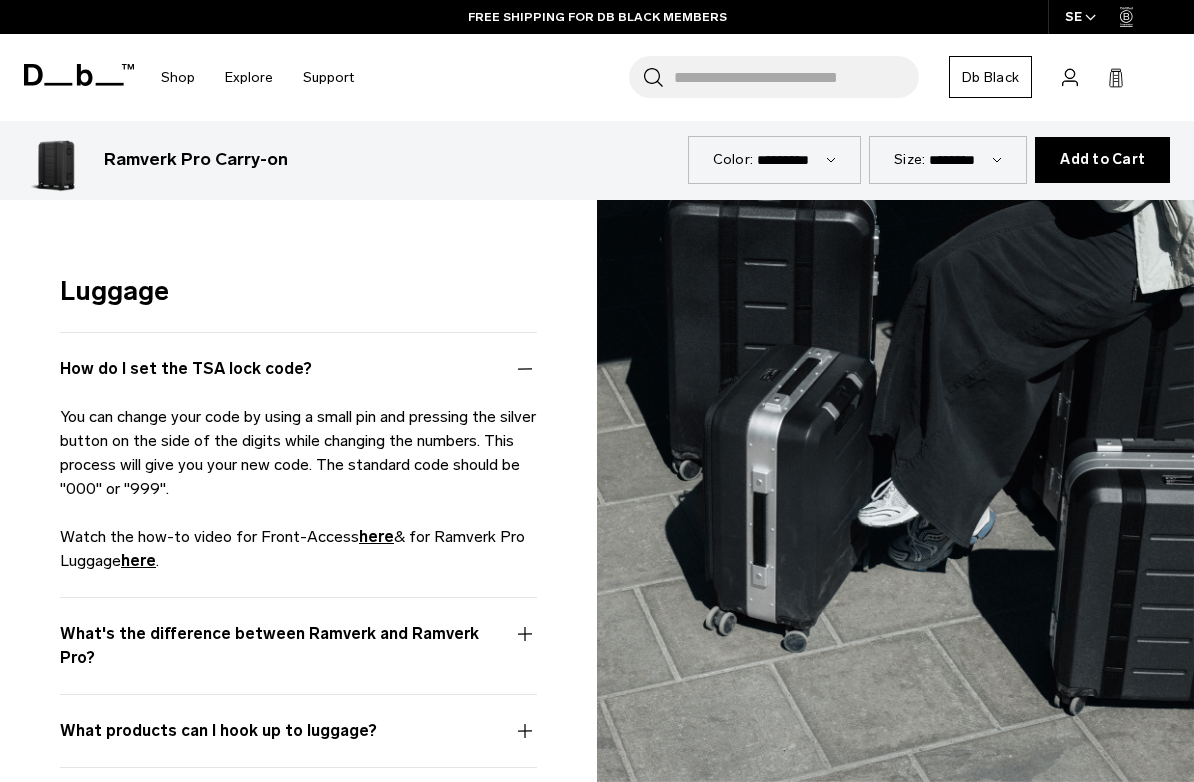 click on "What's the difference between Ramverk and Ramverk Pro?" at bounding box center [298, 658] 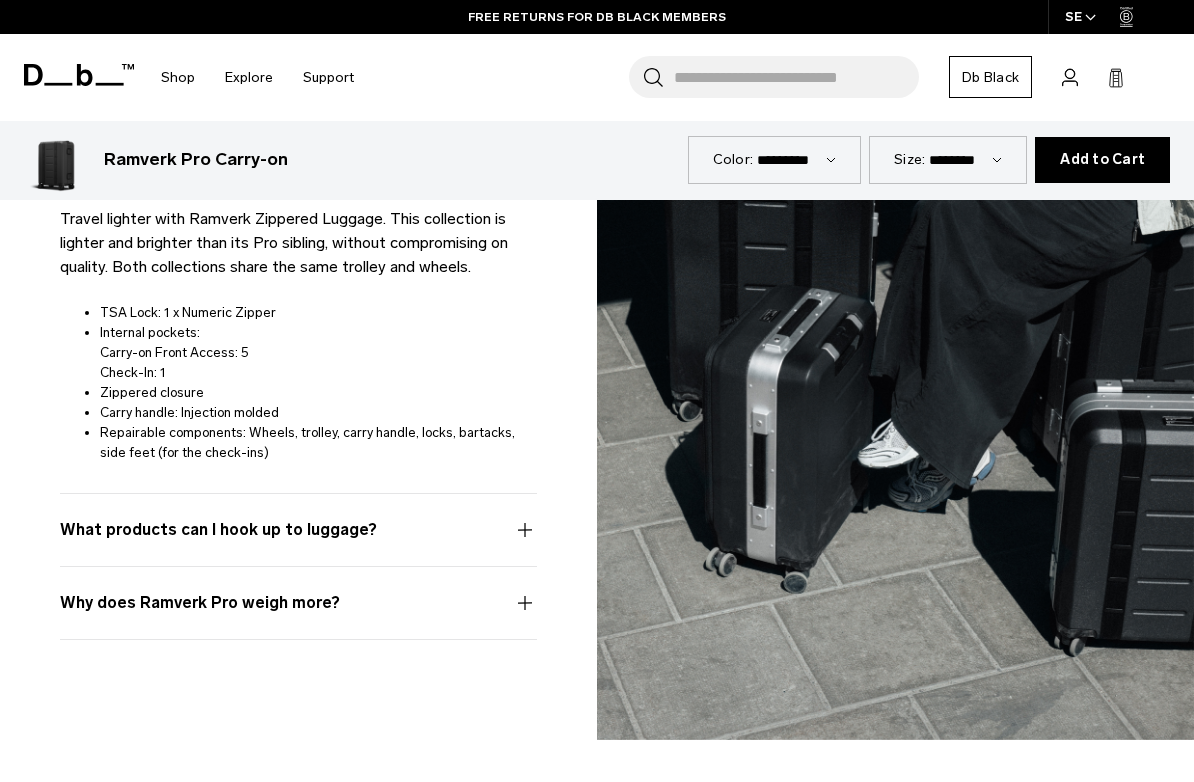 scroll, scrollTop: 6315, scrollLeft: 0, axis: vertical 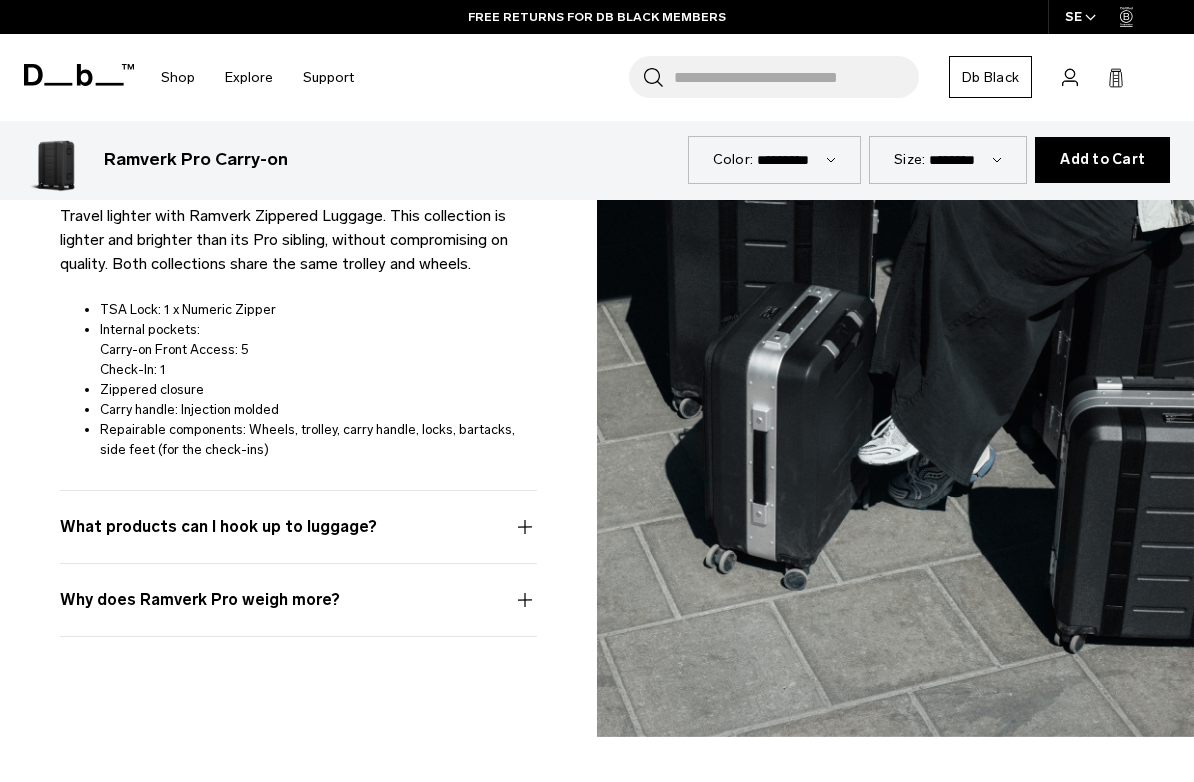 click on "Why does Ramverk Pro weigh more?" at bounding box center [298, 612] 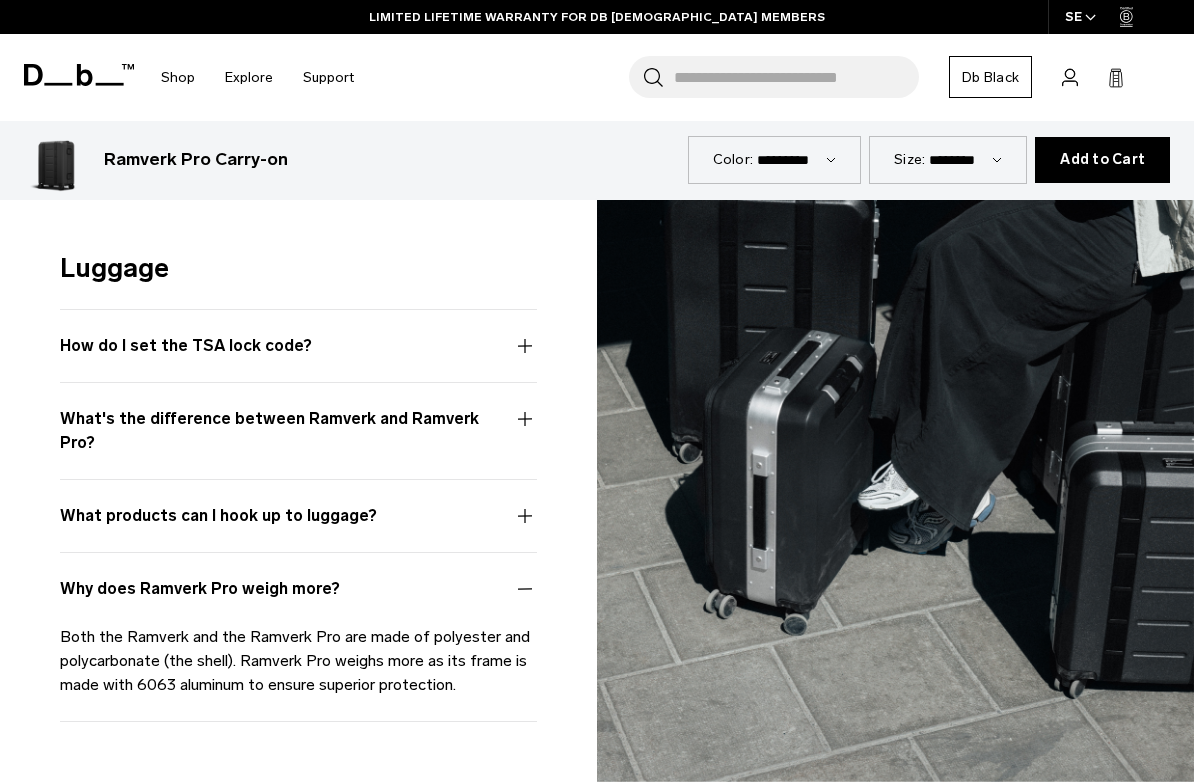 scroll, scrollTop: 5494, scrollLeft: 0, axis: vertical 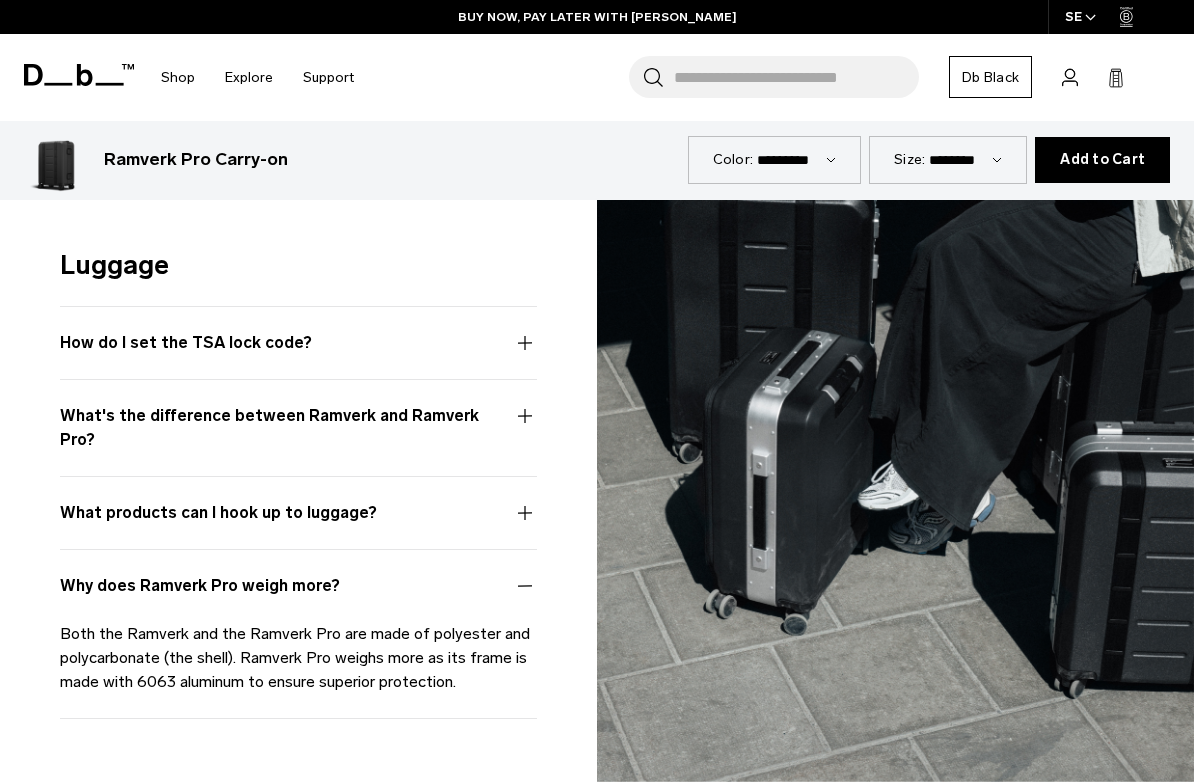 click on "What products can I hook up to luggage?" at bounding box center [298, 525] 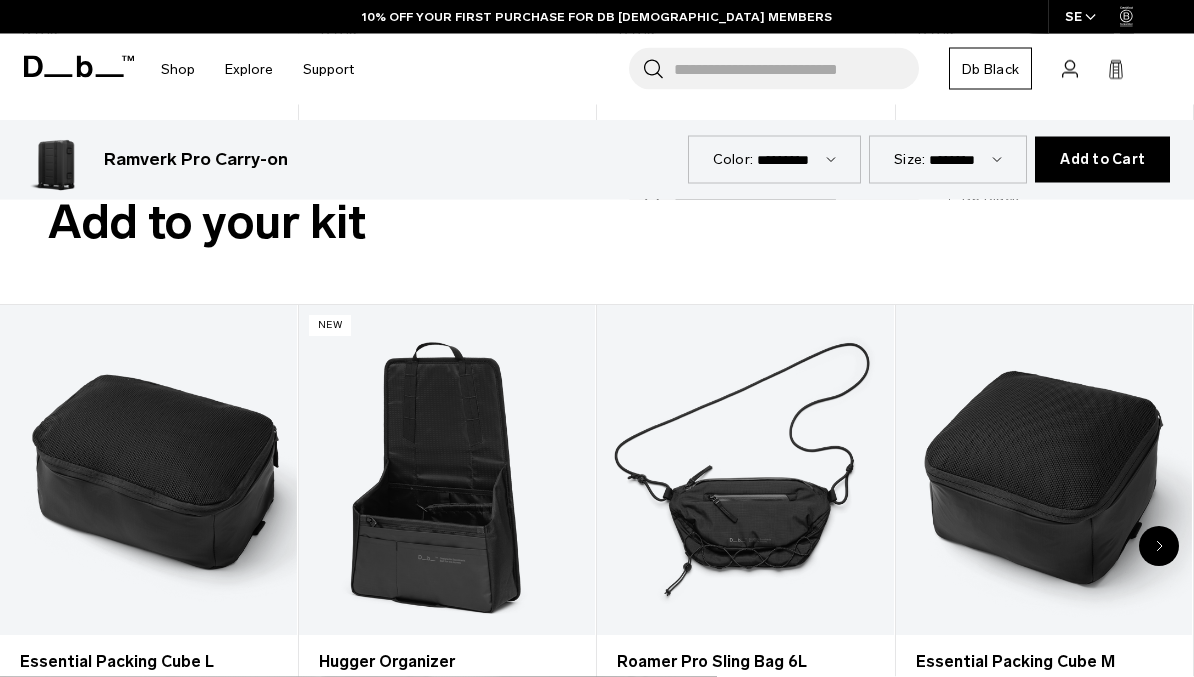 scroll, scrollTop: 4061, scrollLeft: 0, axis: vertical 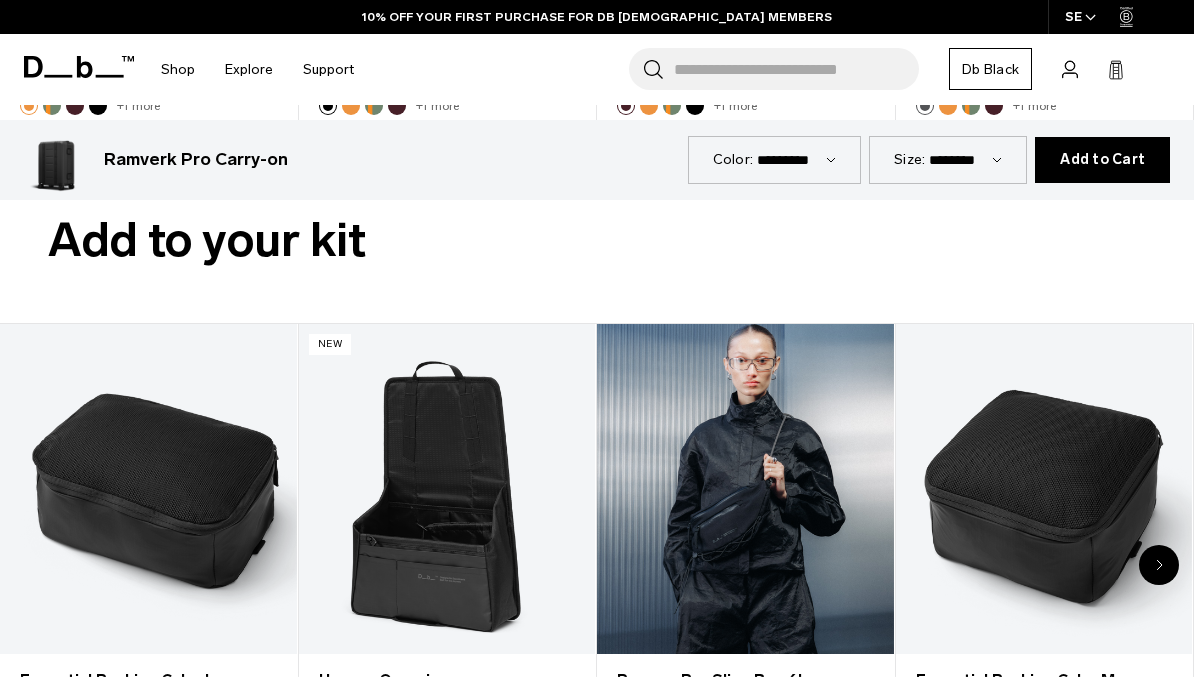click at bounding box center (745, 488) 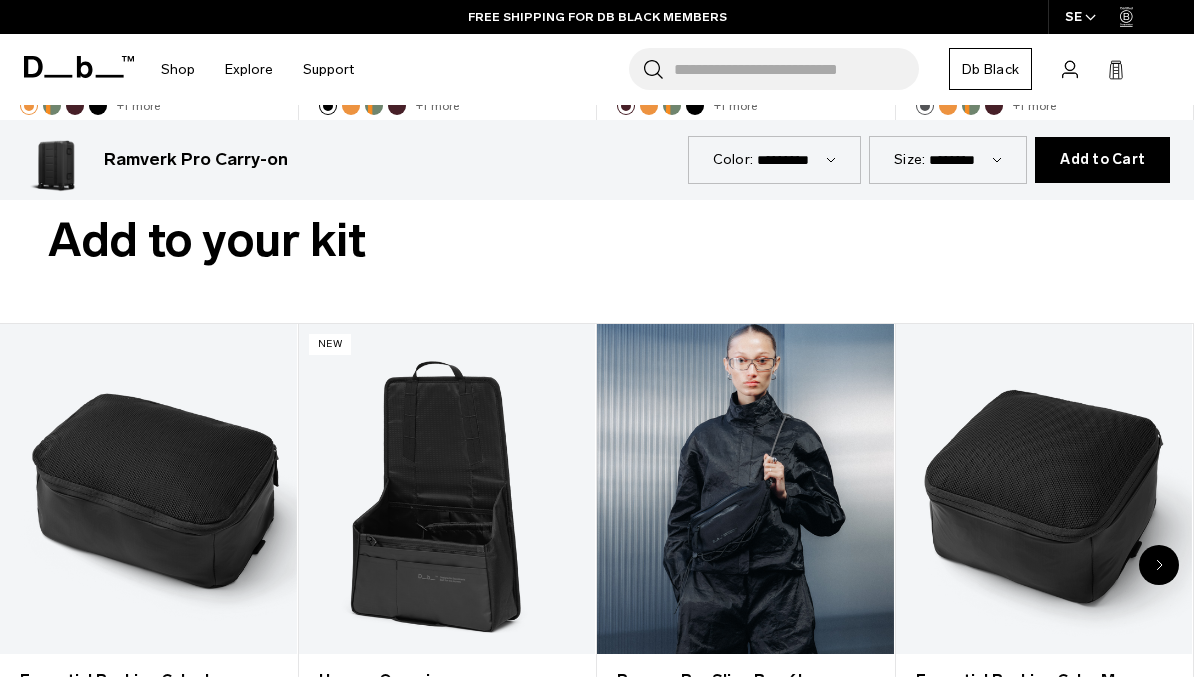click at bounding box center [745, 488] 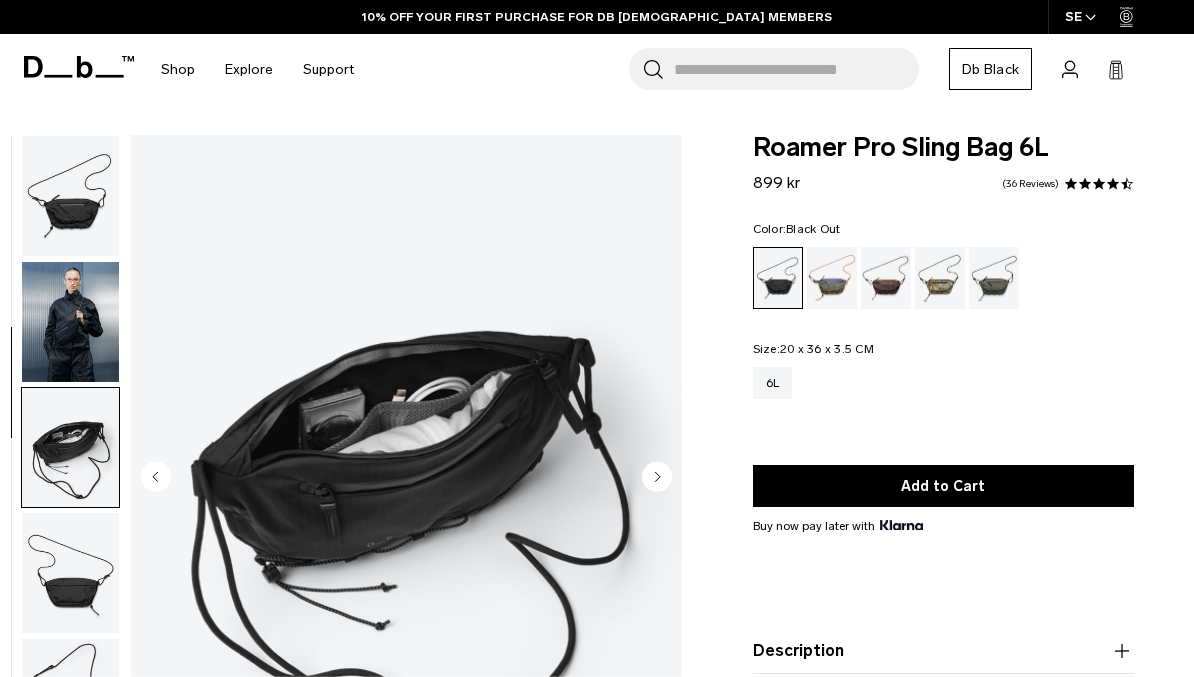 scroll, scrollTop: 0, scrollLeft: 0, axis: both 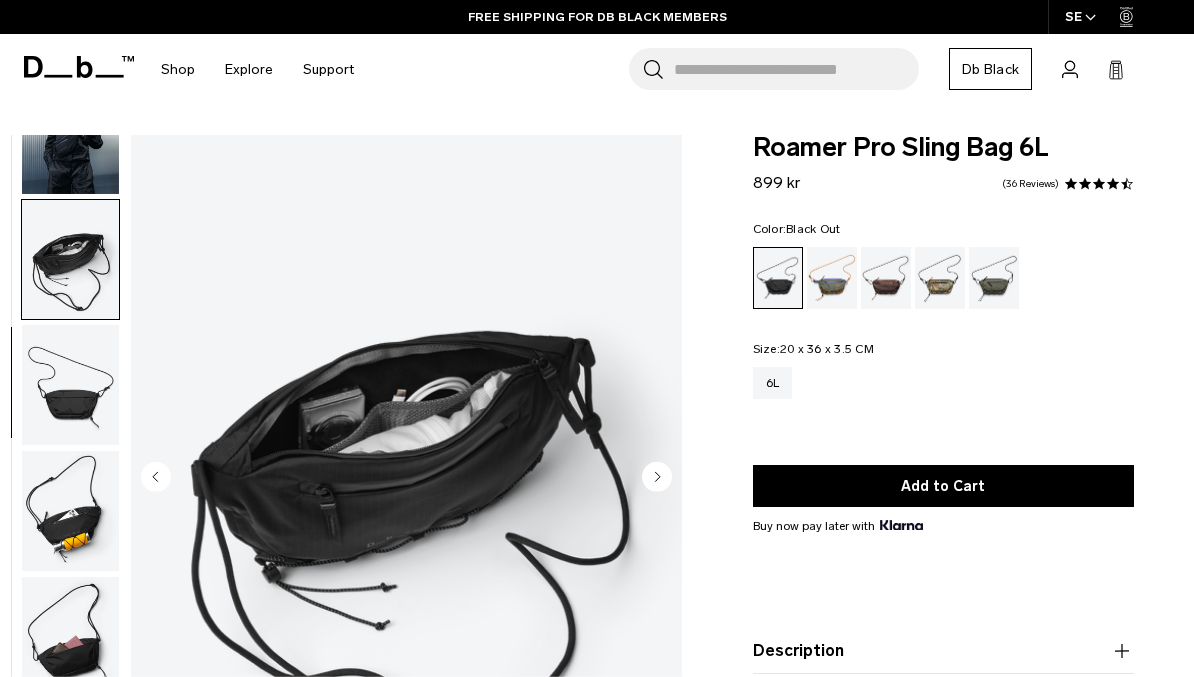 click 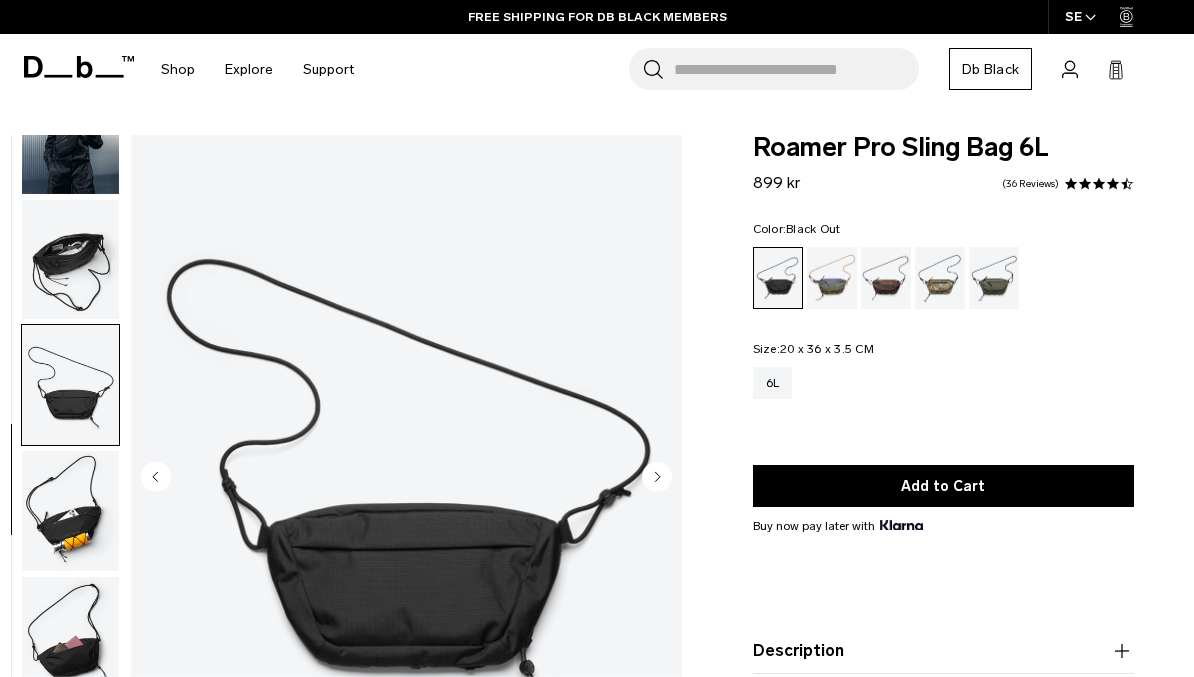 click 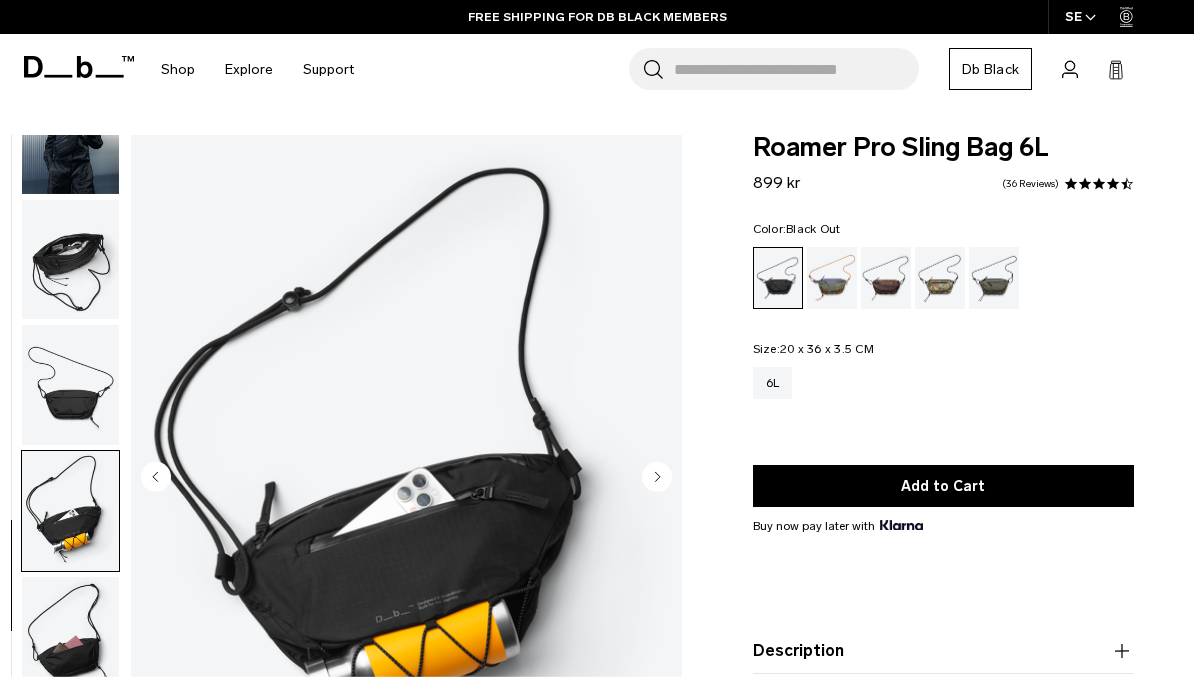 scroll, scrollTop: 143, scrollLeft: 0, axis: vertical 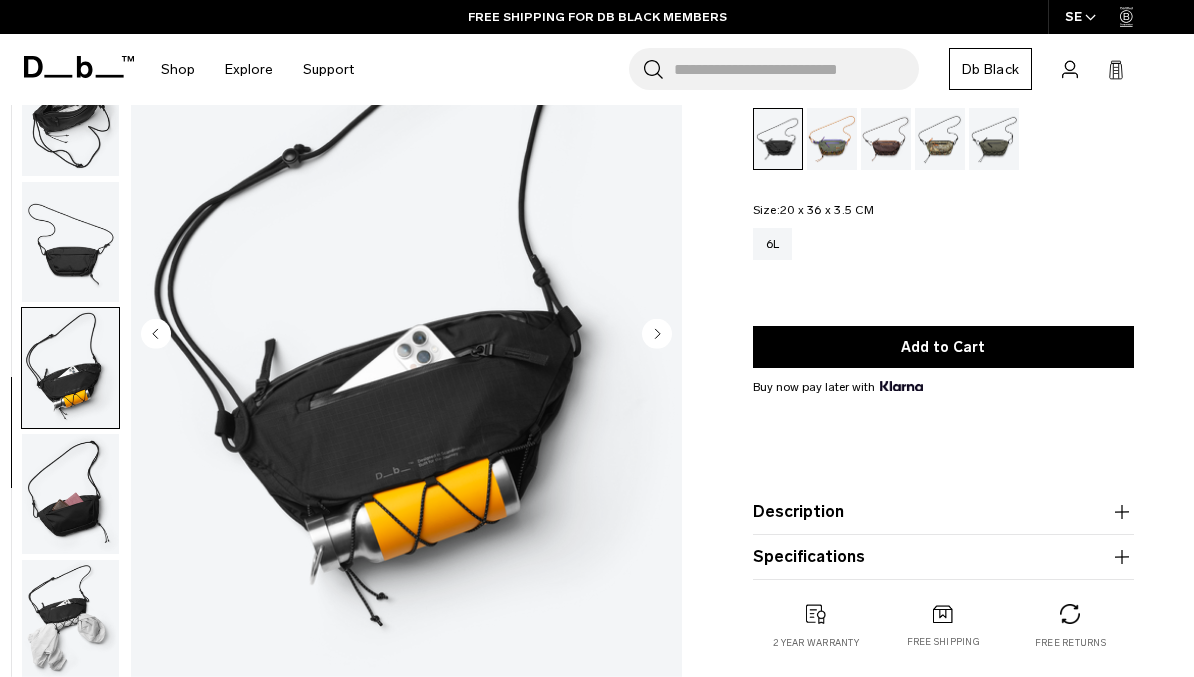 click 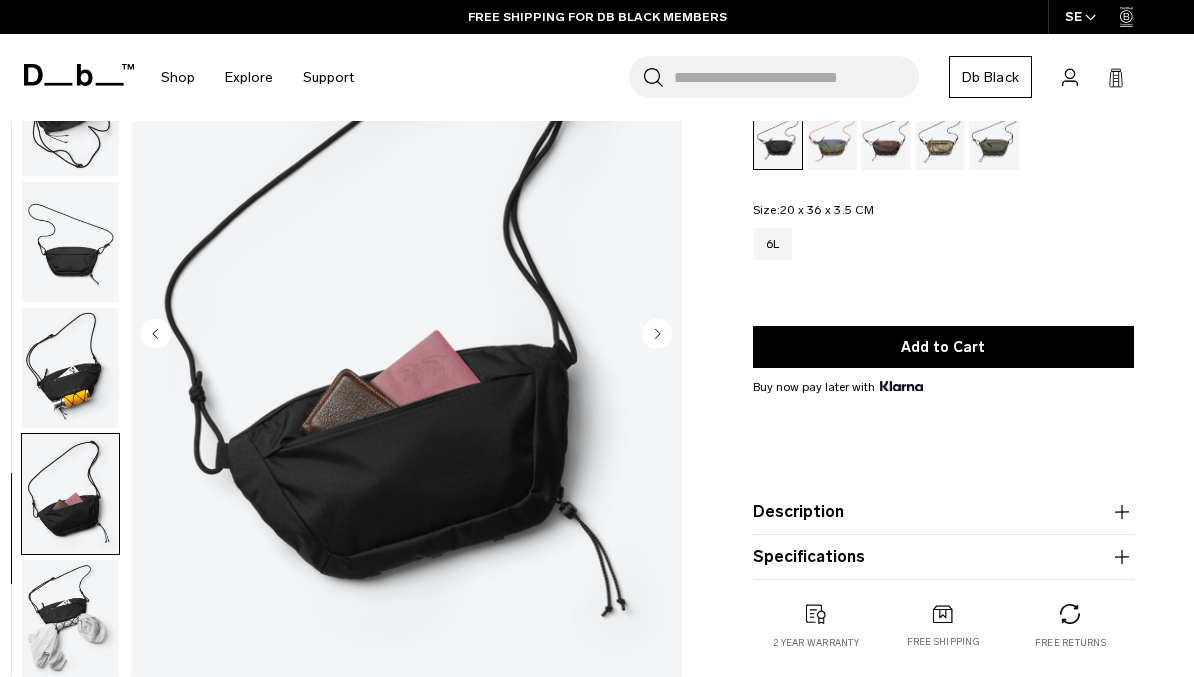 click 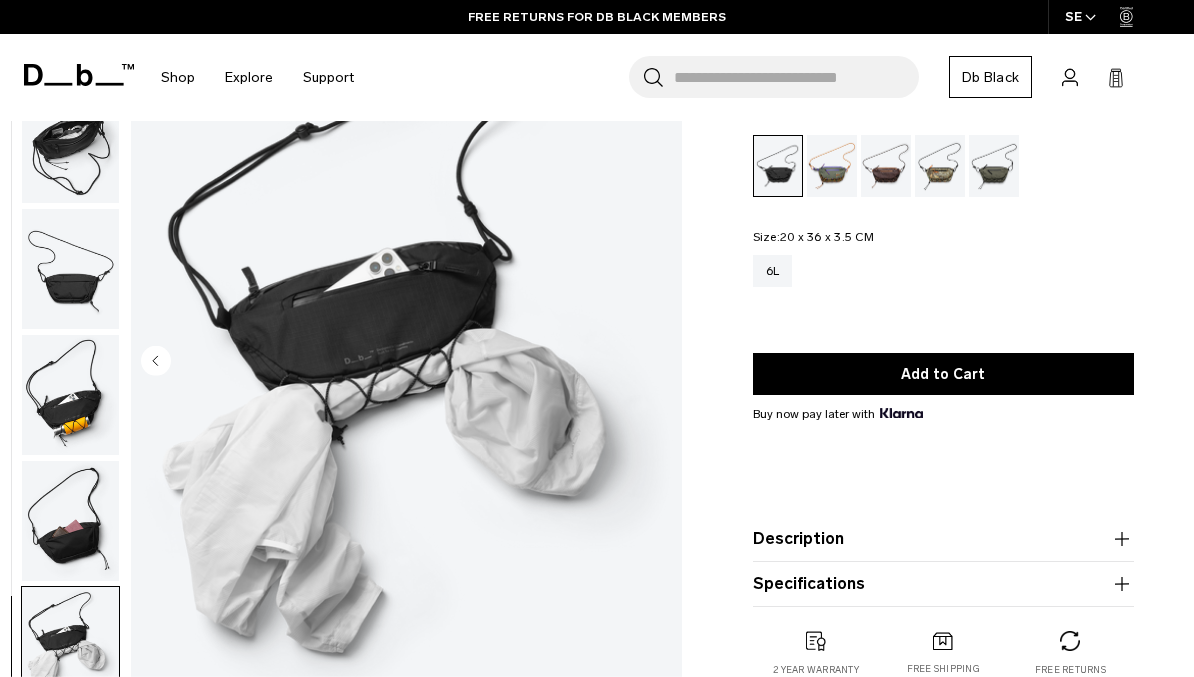 scroll, scrollTop: 0, scrollLeft: 0, axis: both 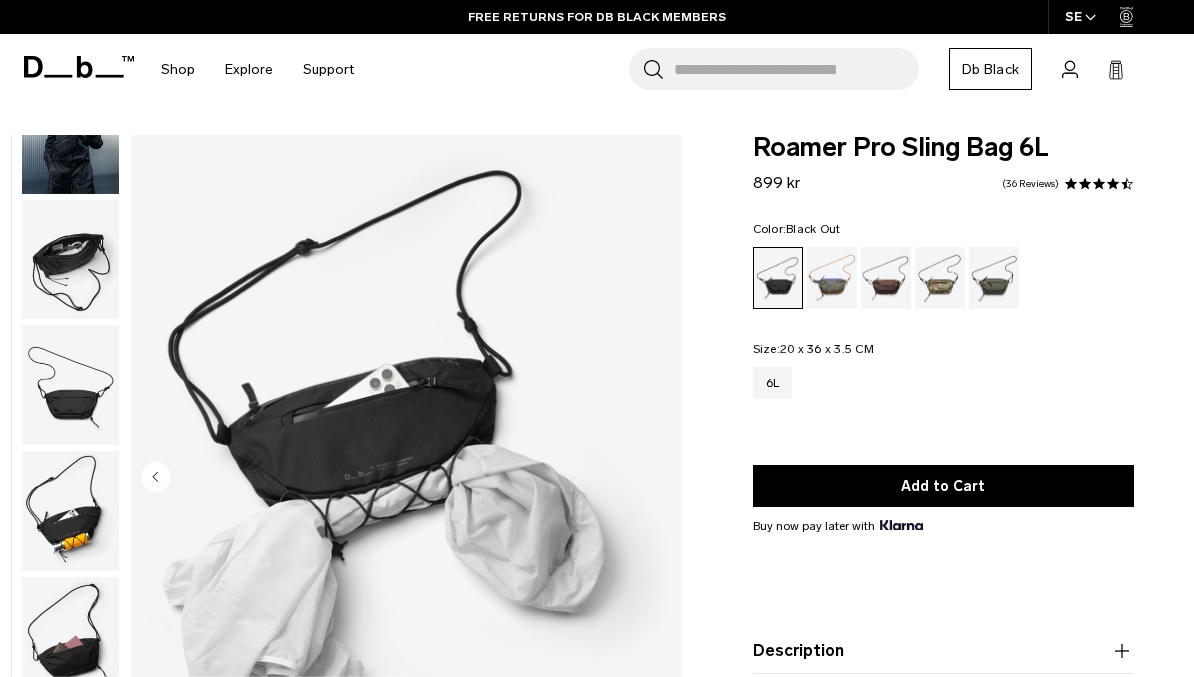 click at bounding box center (832, 278) 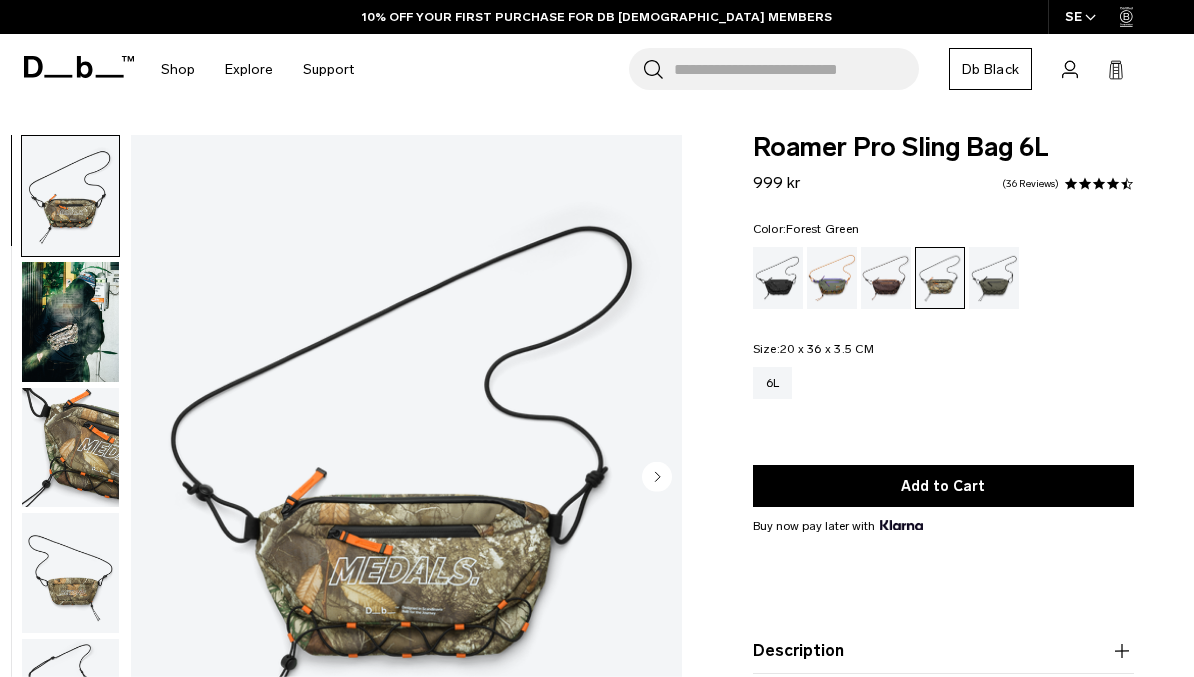 scroll, scrollTop: 0, scrollLeft: 0, axis: both 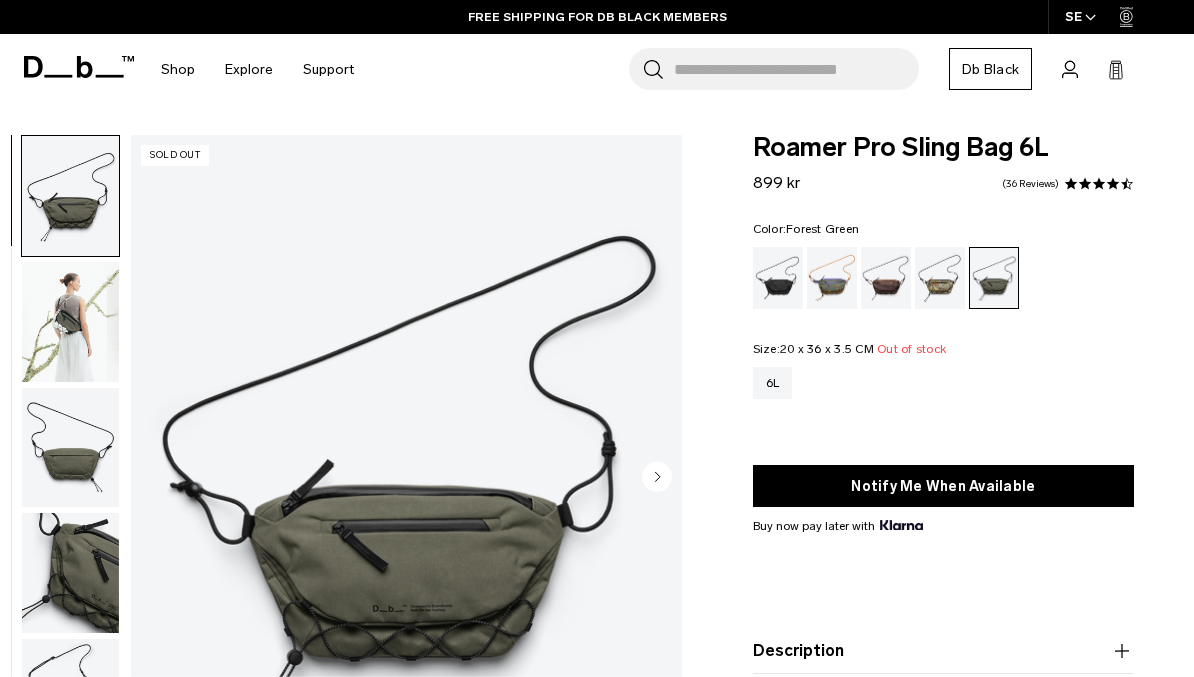 click 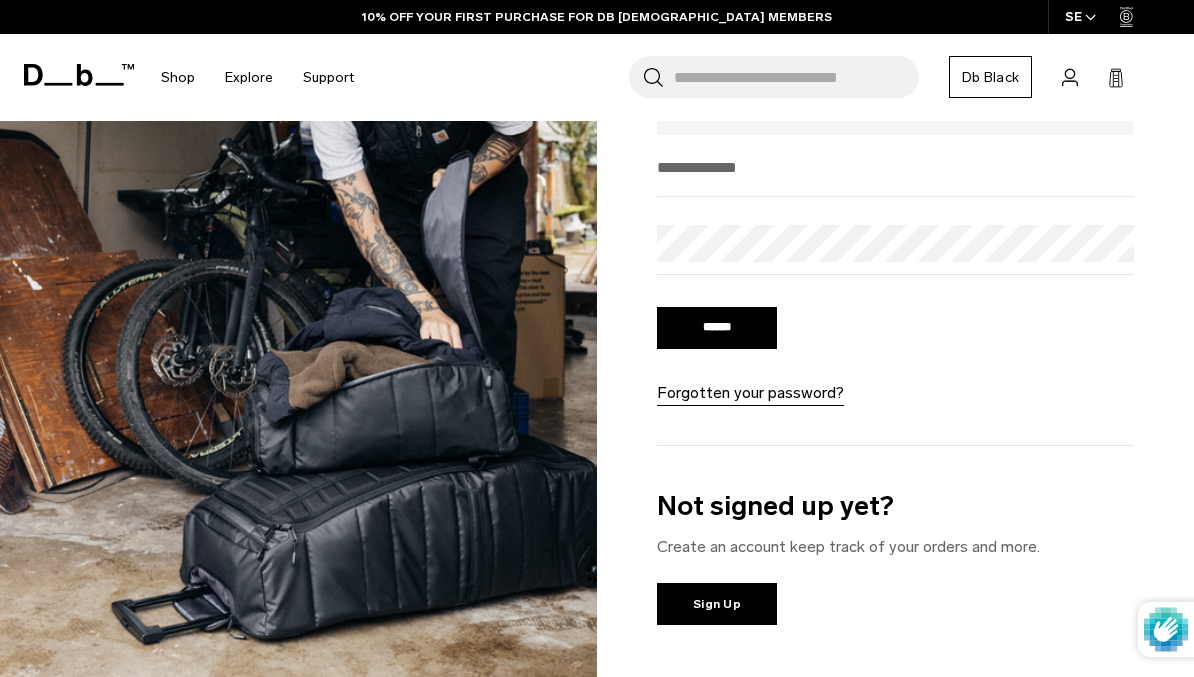 scroll, scrollTop: 0, scrollLeft: 0, axis: both 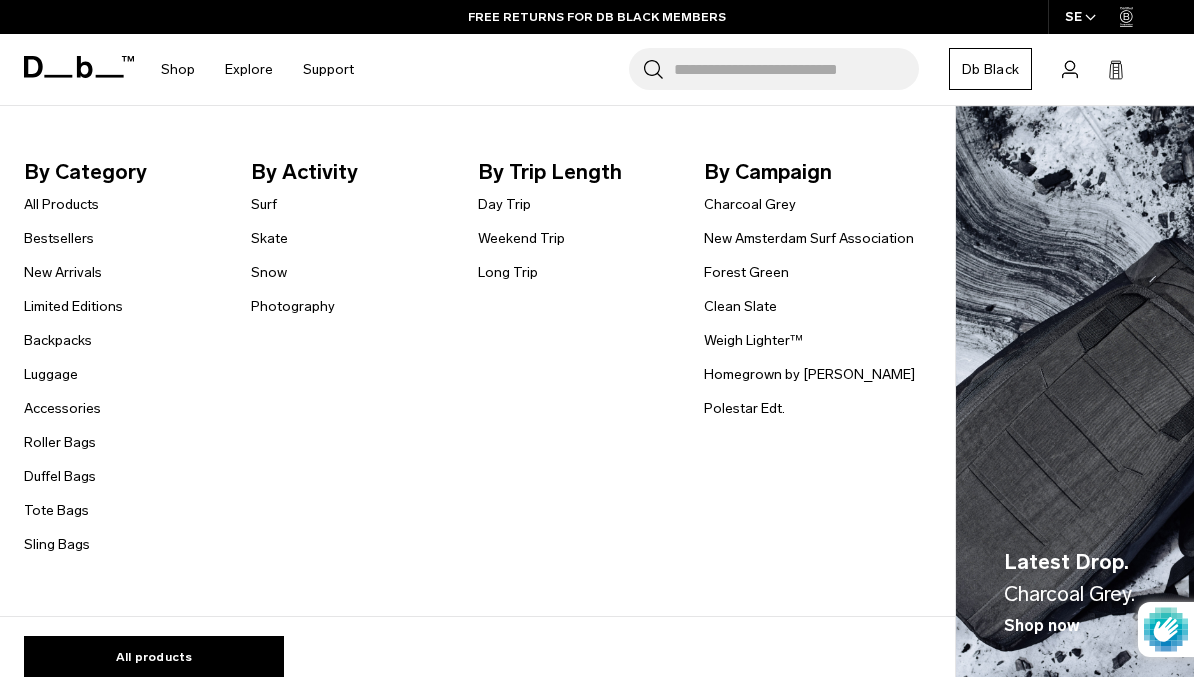 click on "Backpacks" at bounding box center (58, 340) 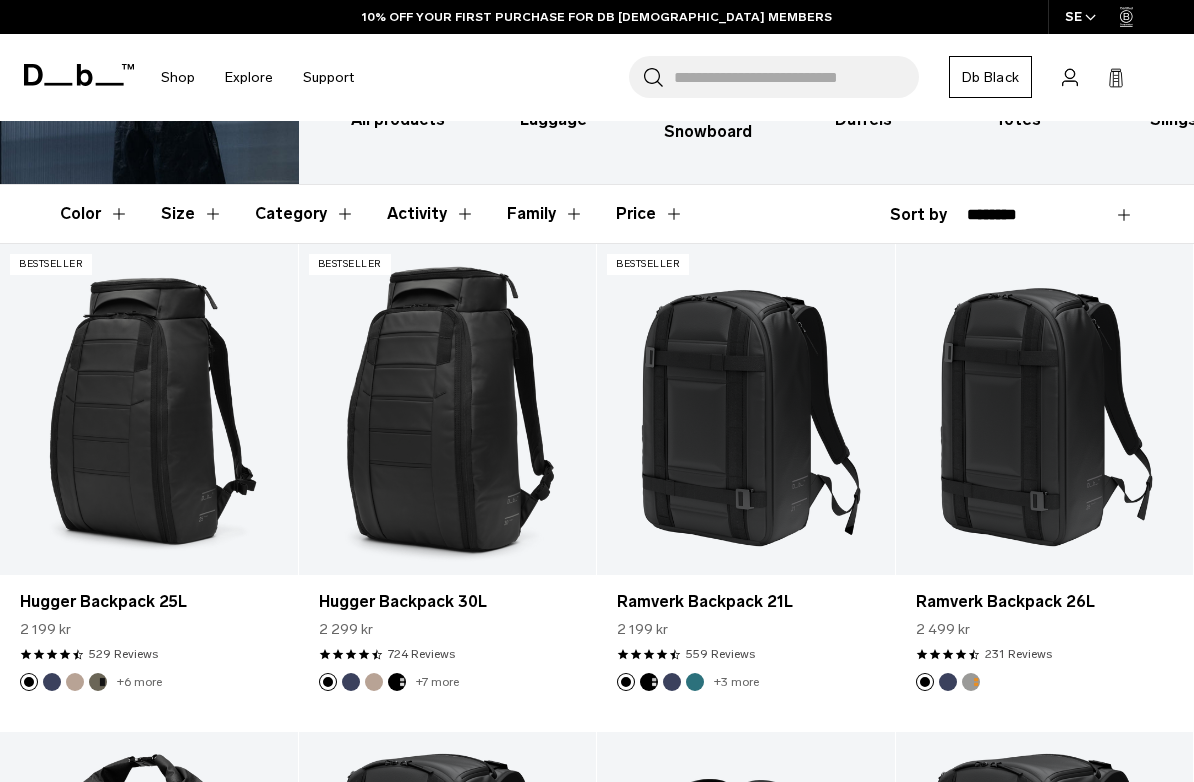 scroll, scrollTop: 229, scrollLeft: 0, axis: vertical 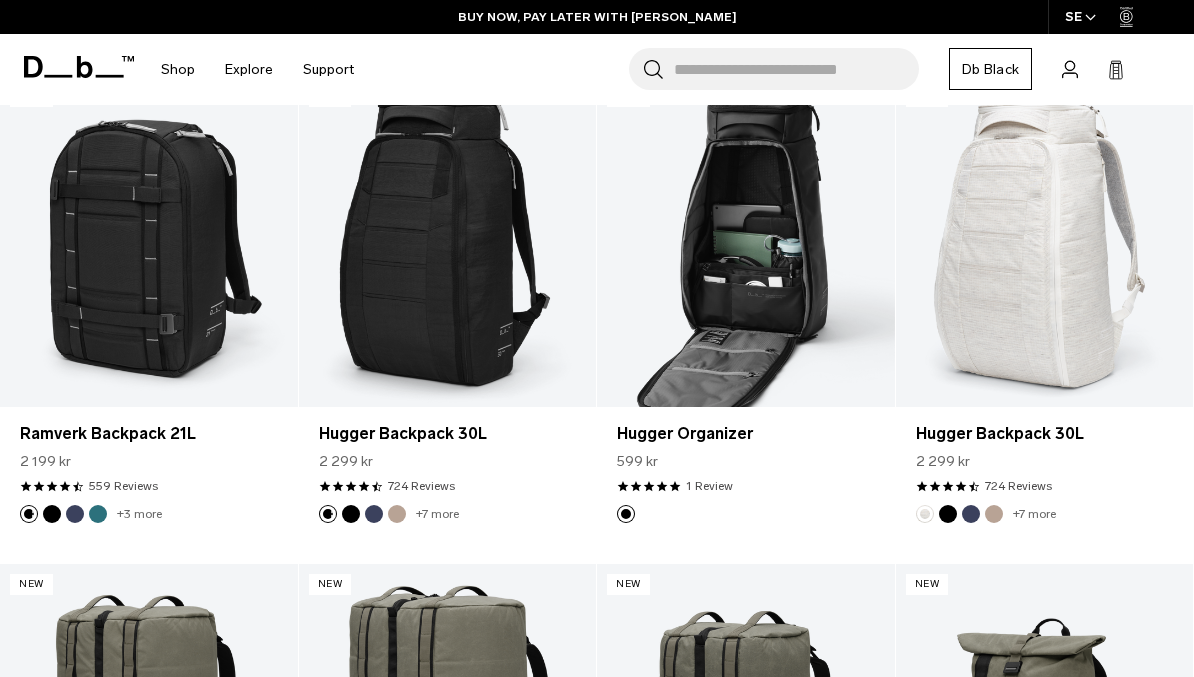 click at bounding box center (746, 241) 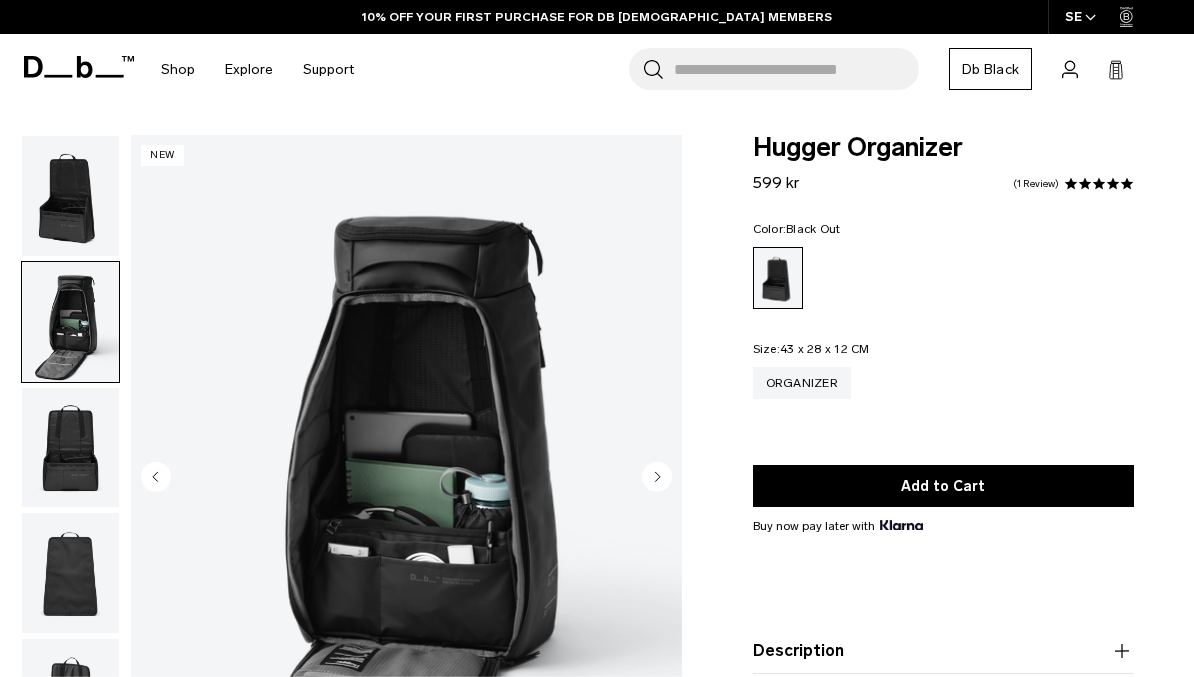scroll, scrollTop: 0, scrollLeft: 0, axis: both 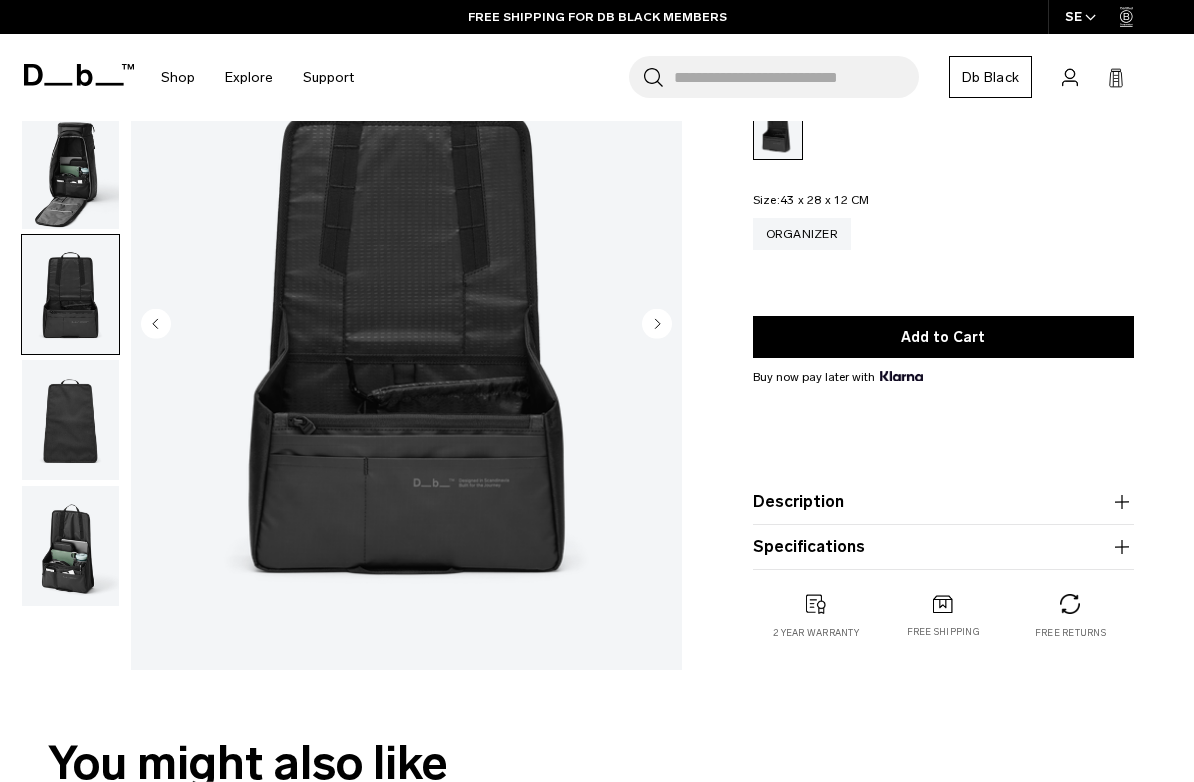 click at bounding box center [70, 420] 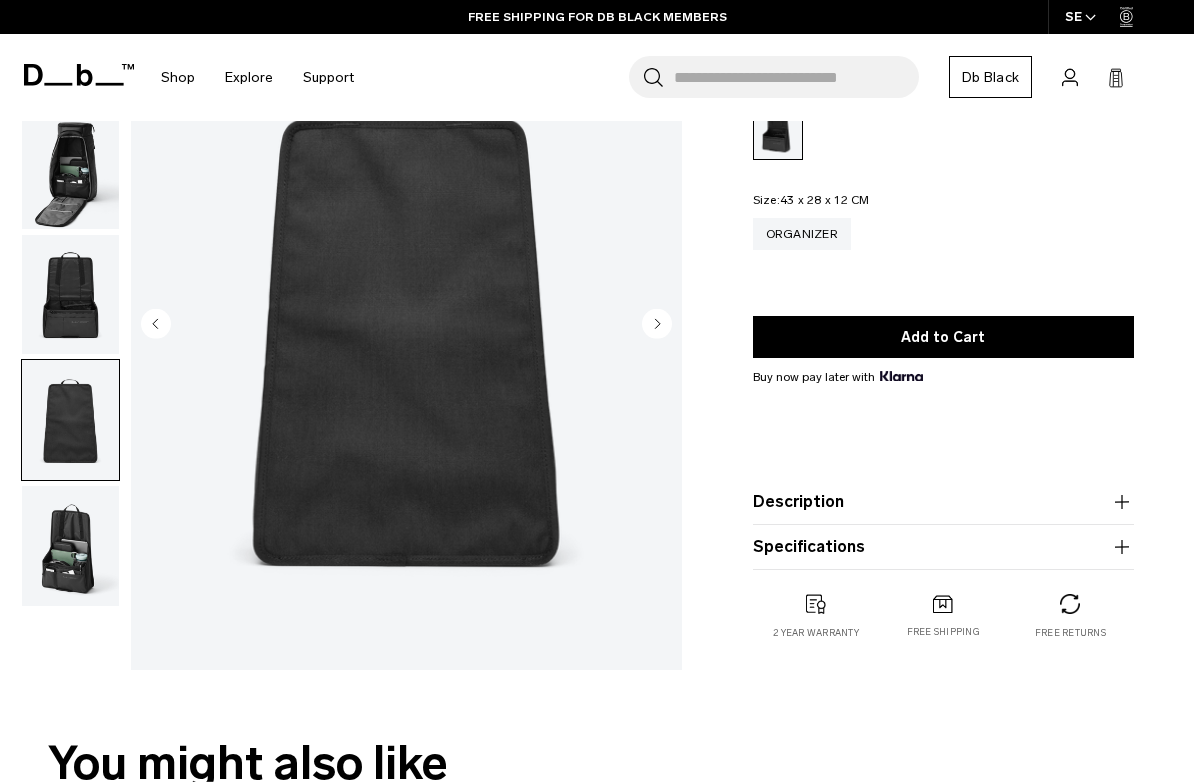 click at bounding box center (70, 546) 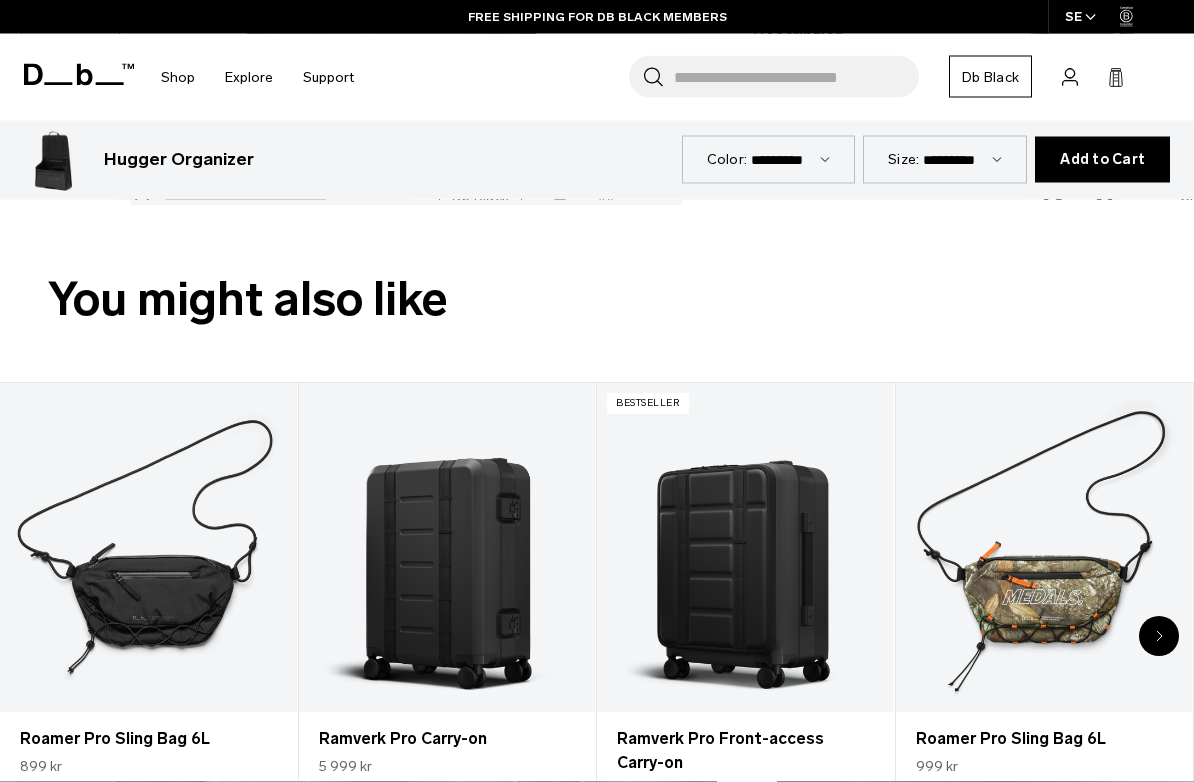 scroll, scrollTop: 755, scrollLeft: 0, axis: vertical 